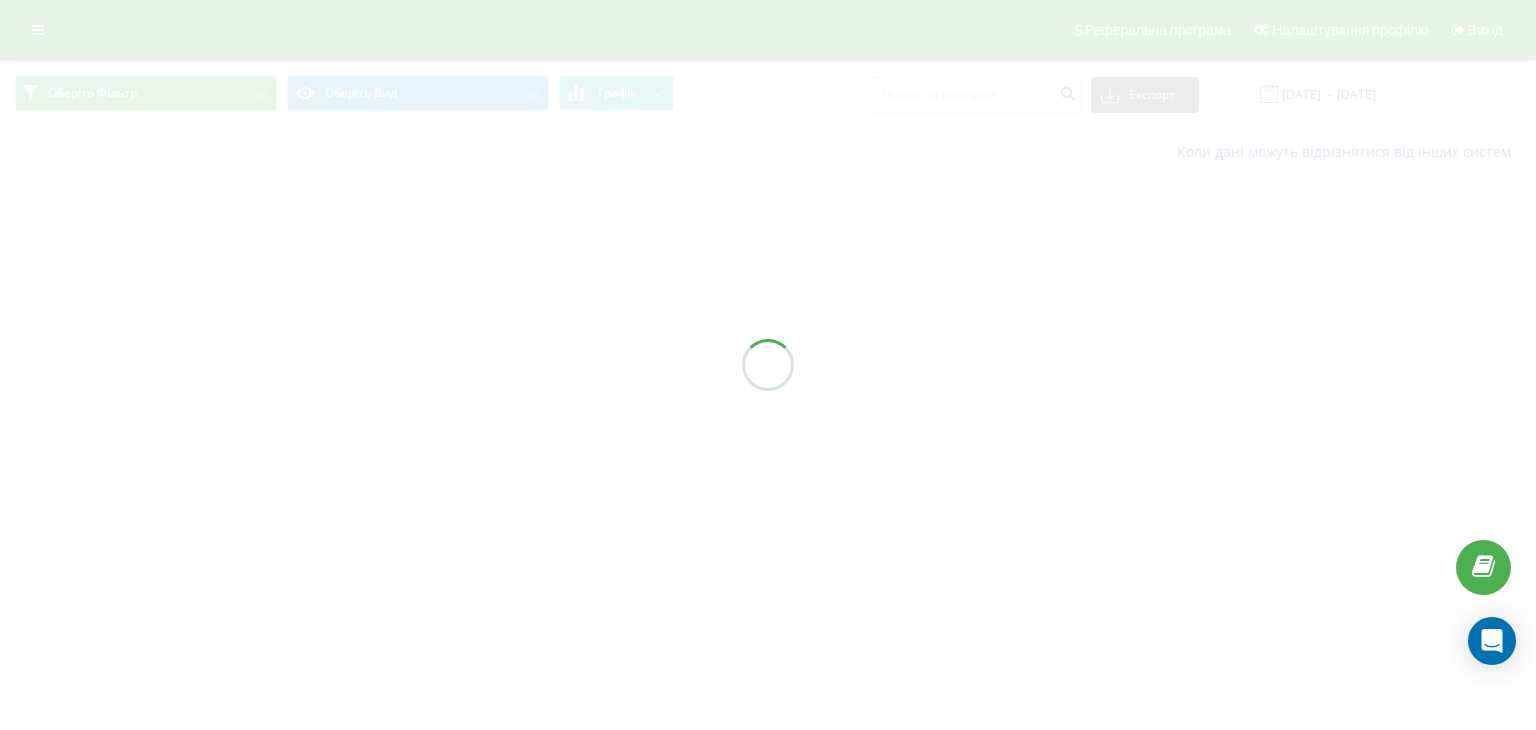 scroll, scrollTop: 0, scrollLeft: 0, axis: both 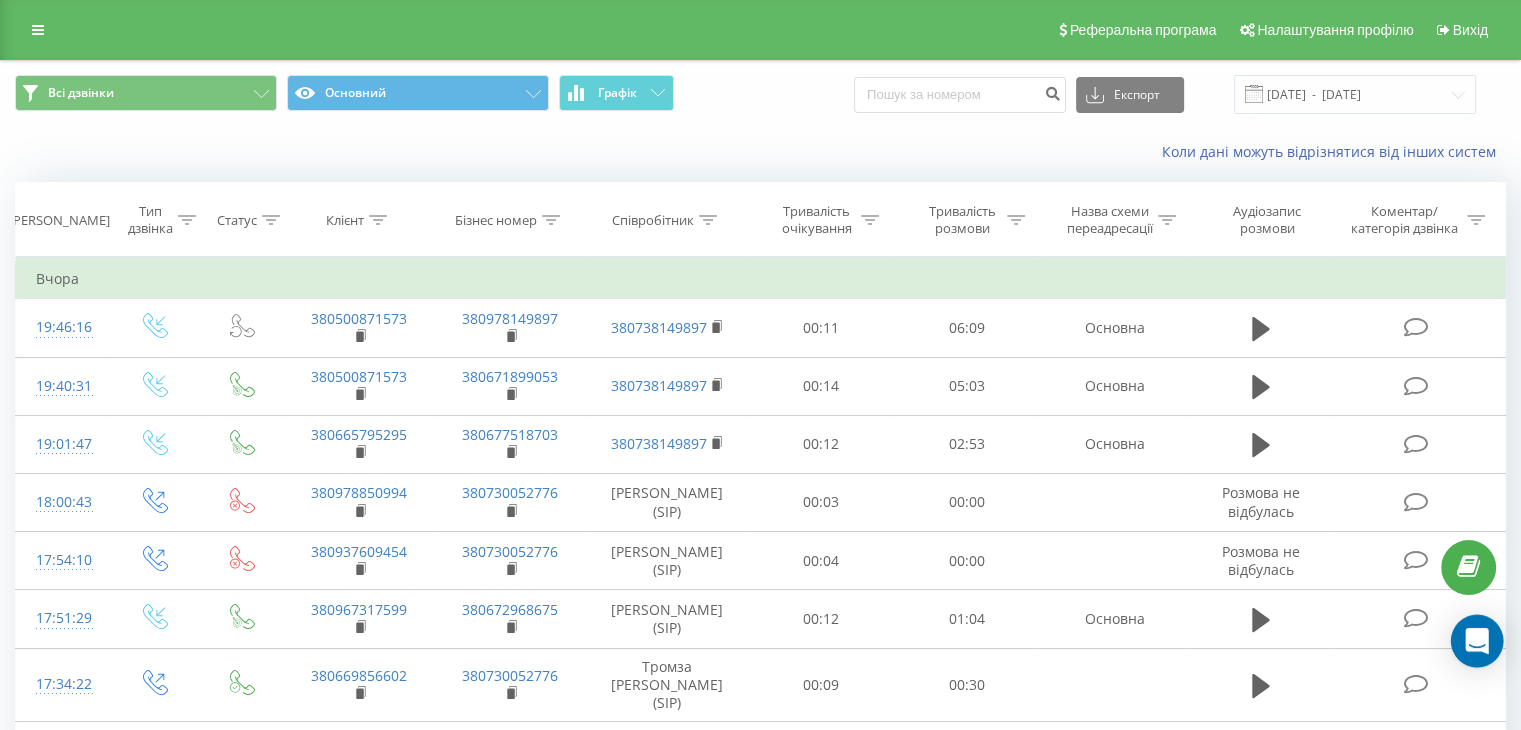 click 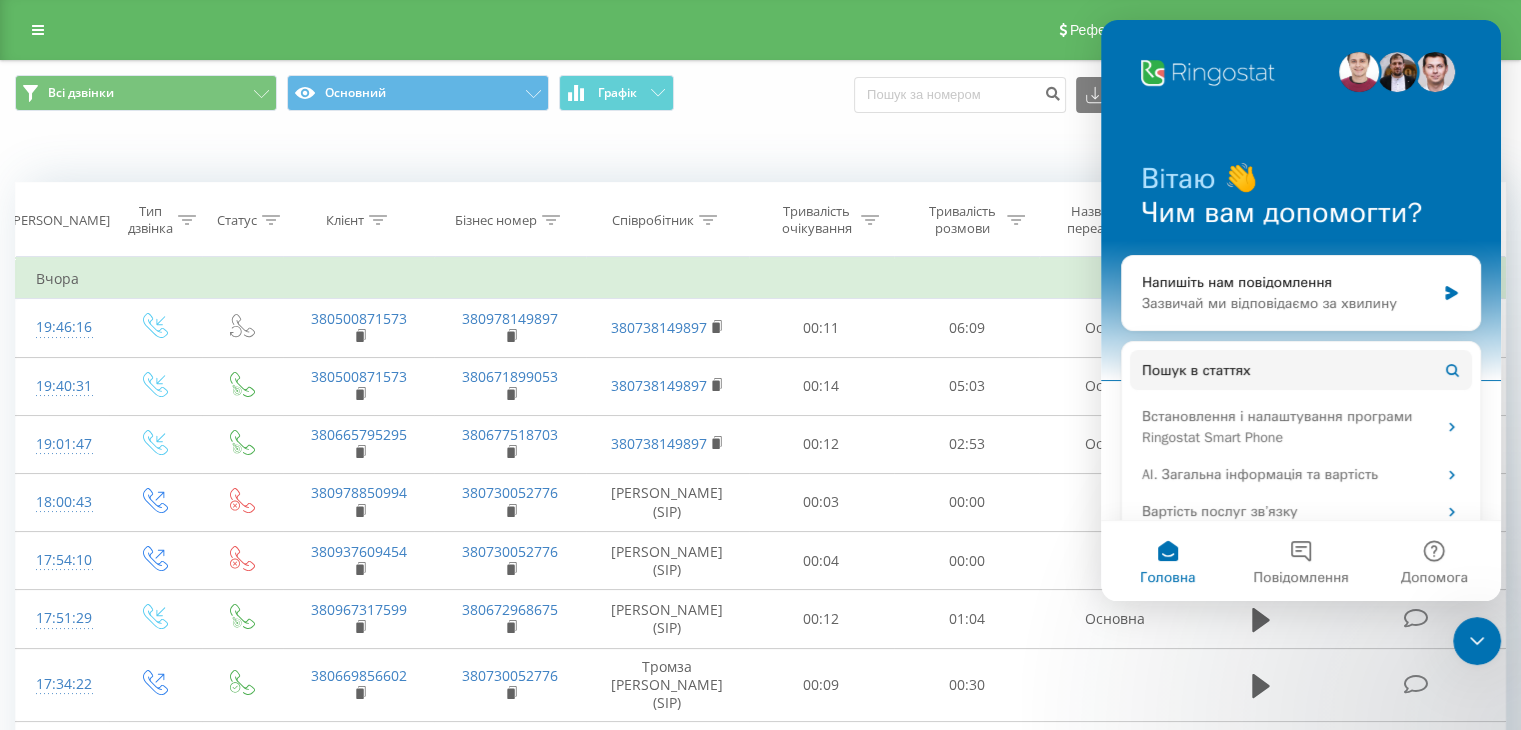 scroll, scrollTop: 0, scrollLeft: 0, axis: both 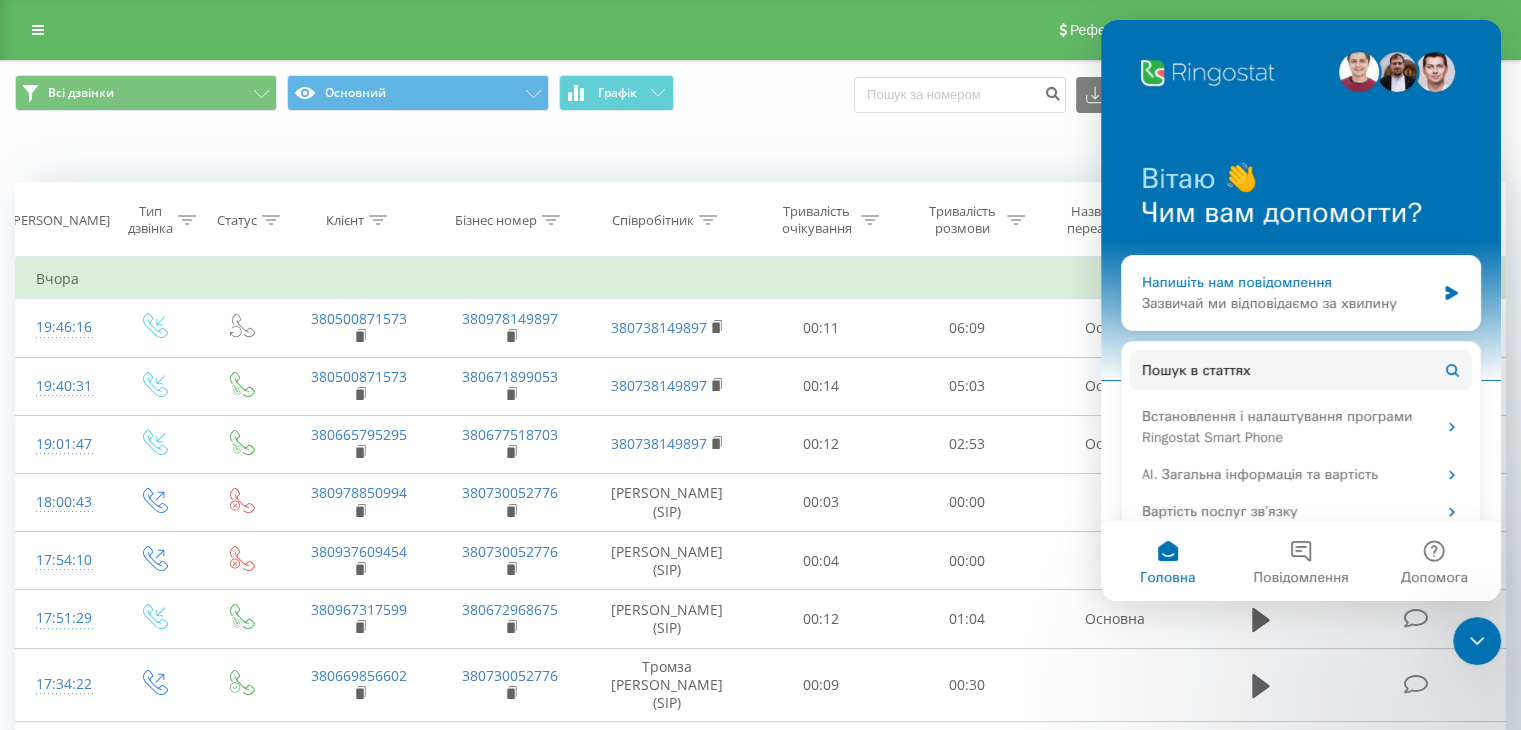 click on "Напишіть нам повідомлення" at bounding box center [1288, 282] 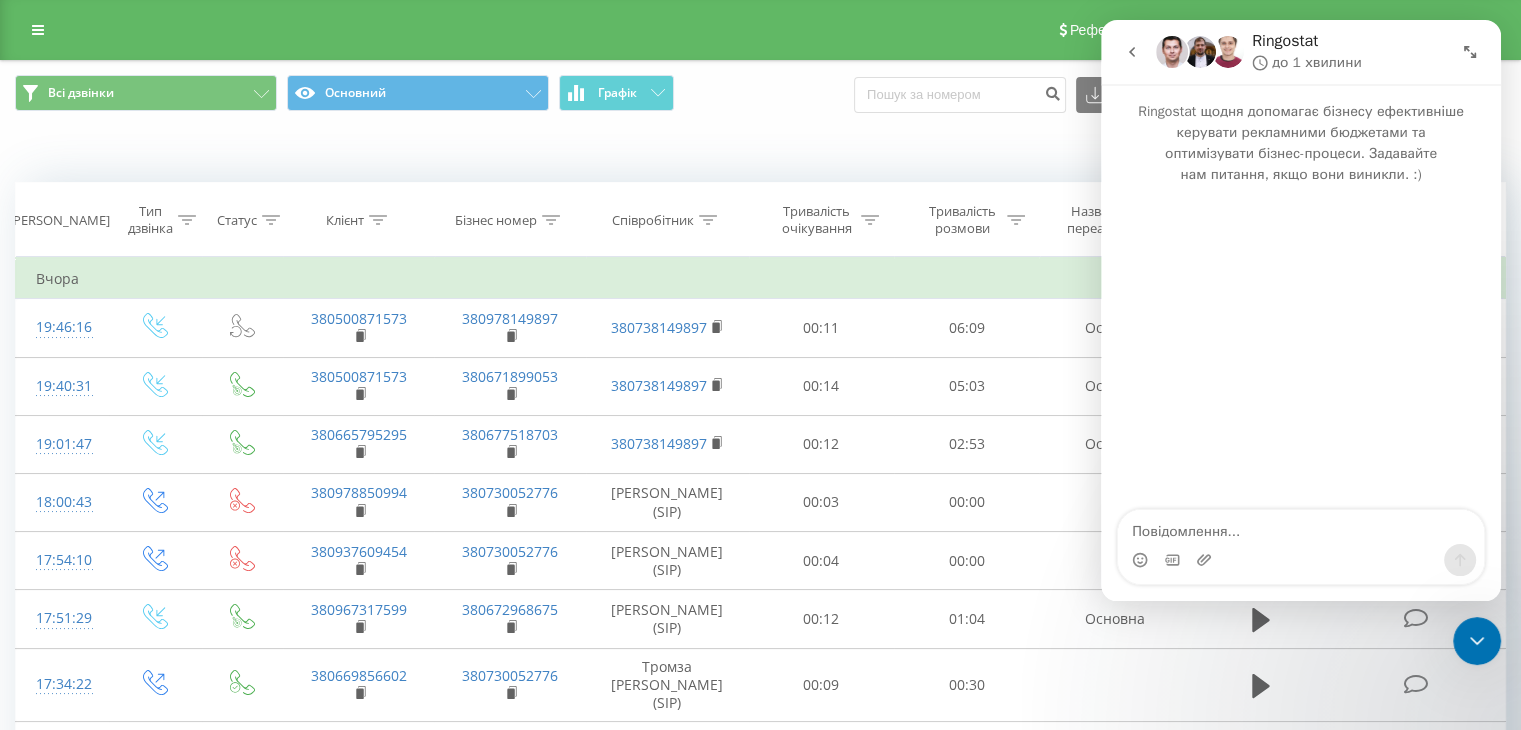 click at bounding box center [1301, 527] 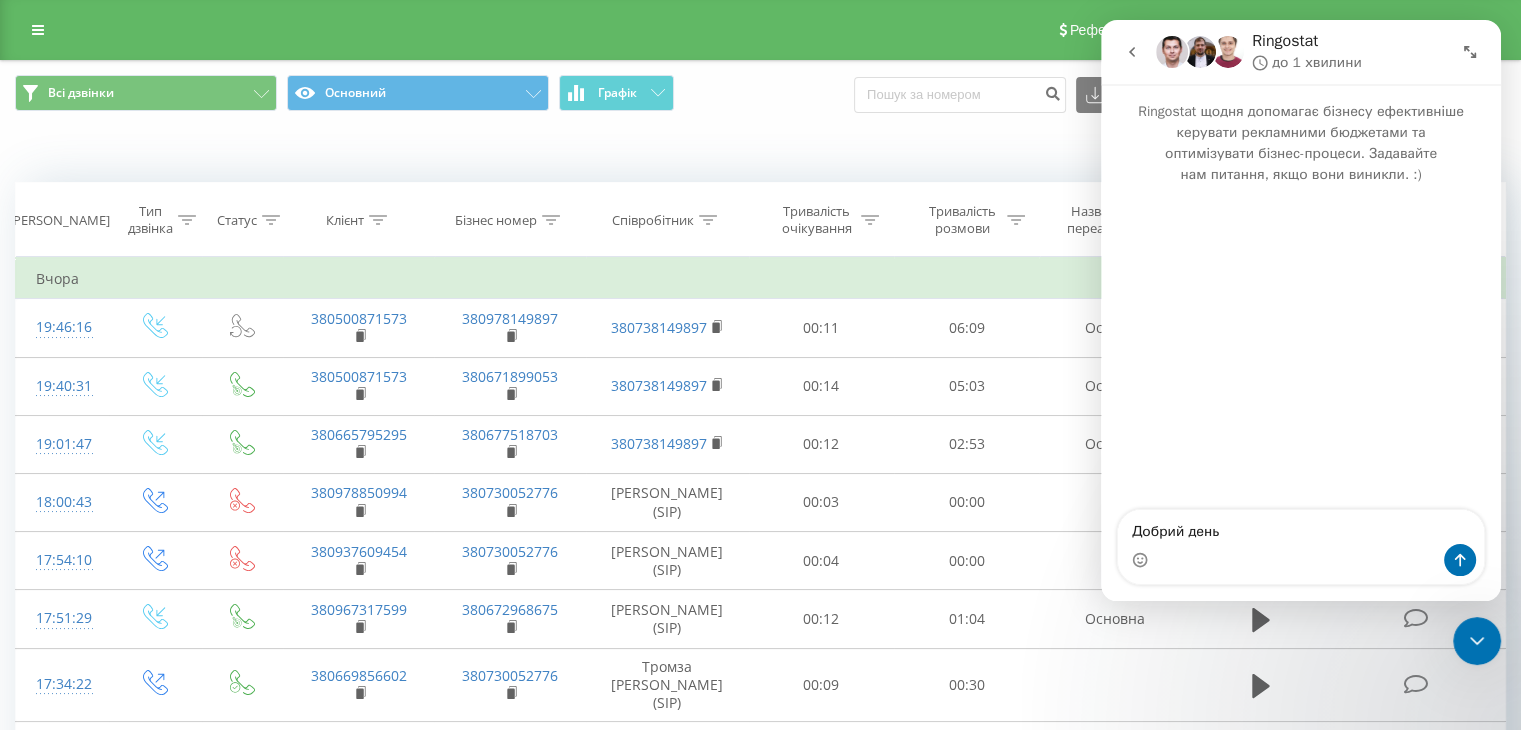type on "Добрий день!" 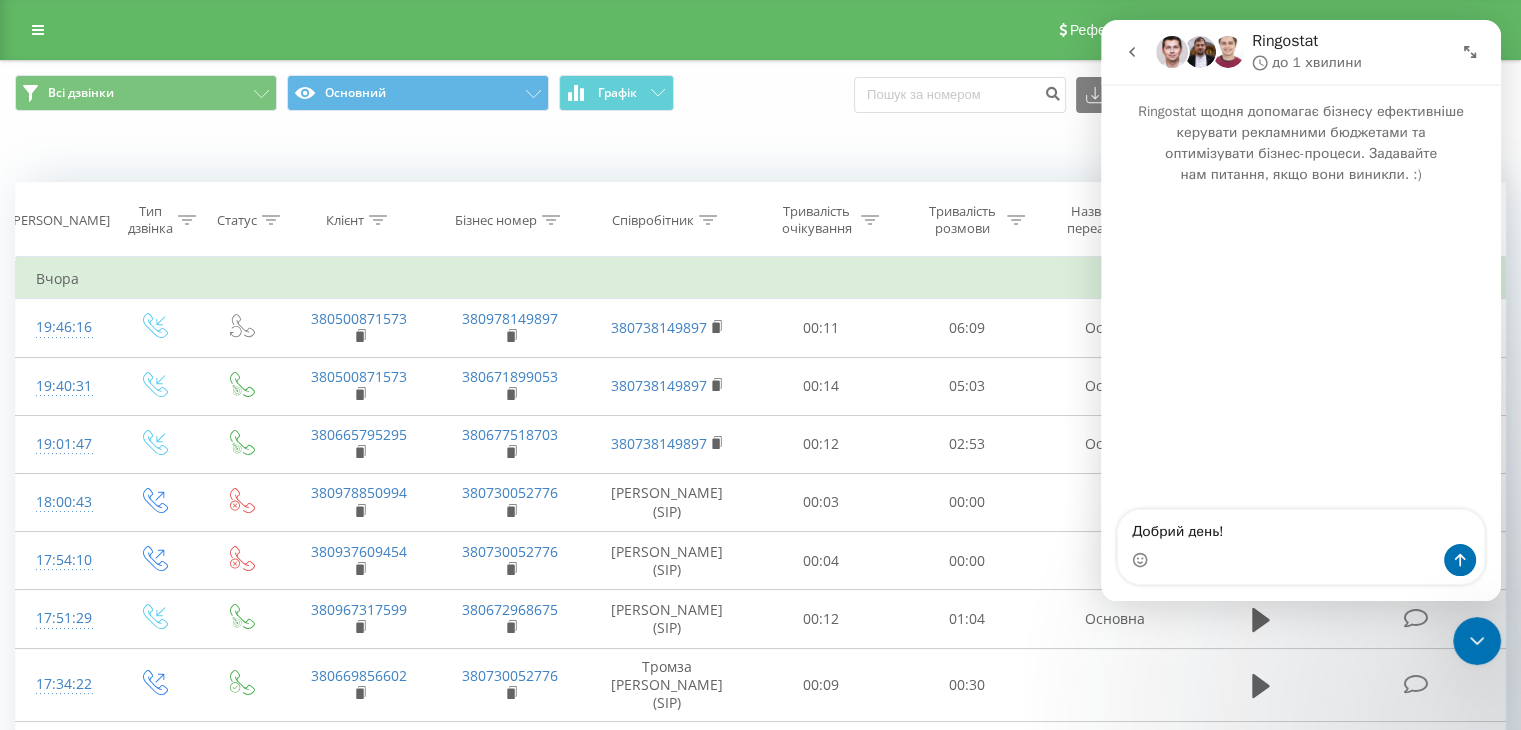 type 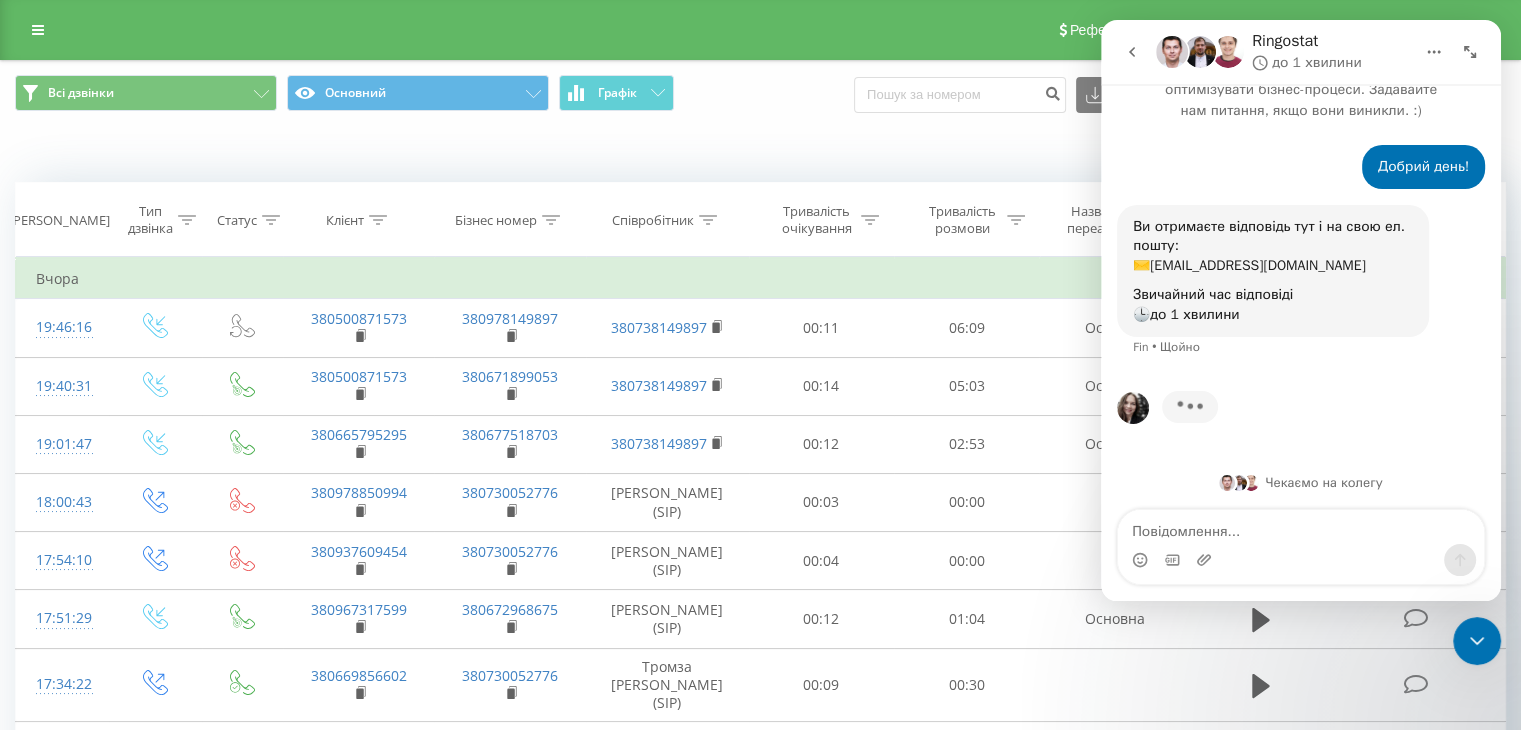 scroll, scrollTop: 0, scrollLeft: 0, axis: both 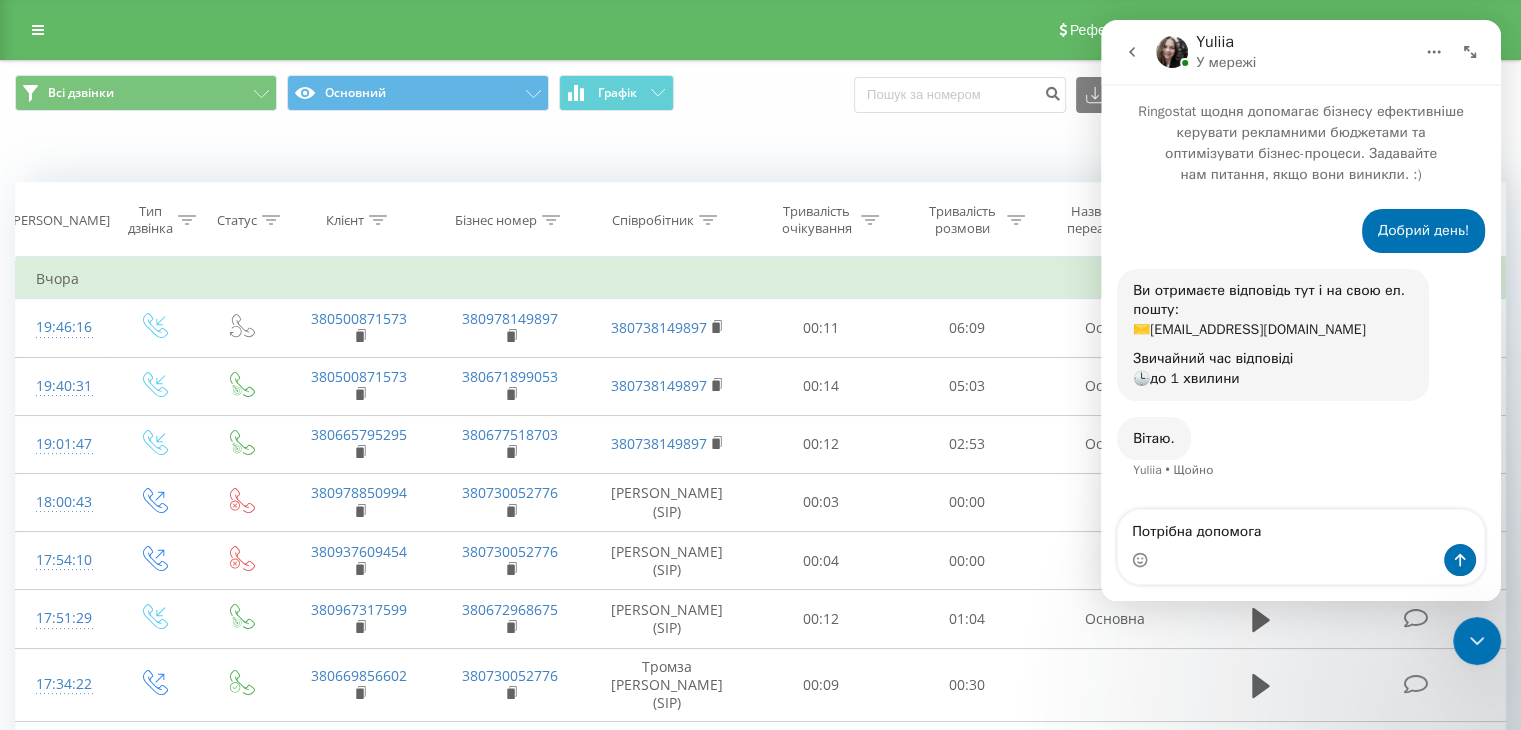 type on "Потрібна допомога" 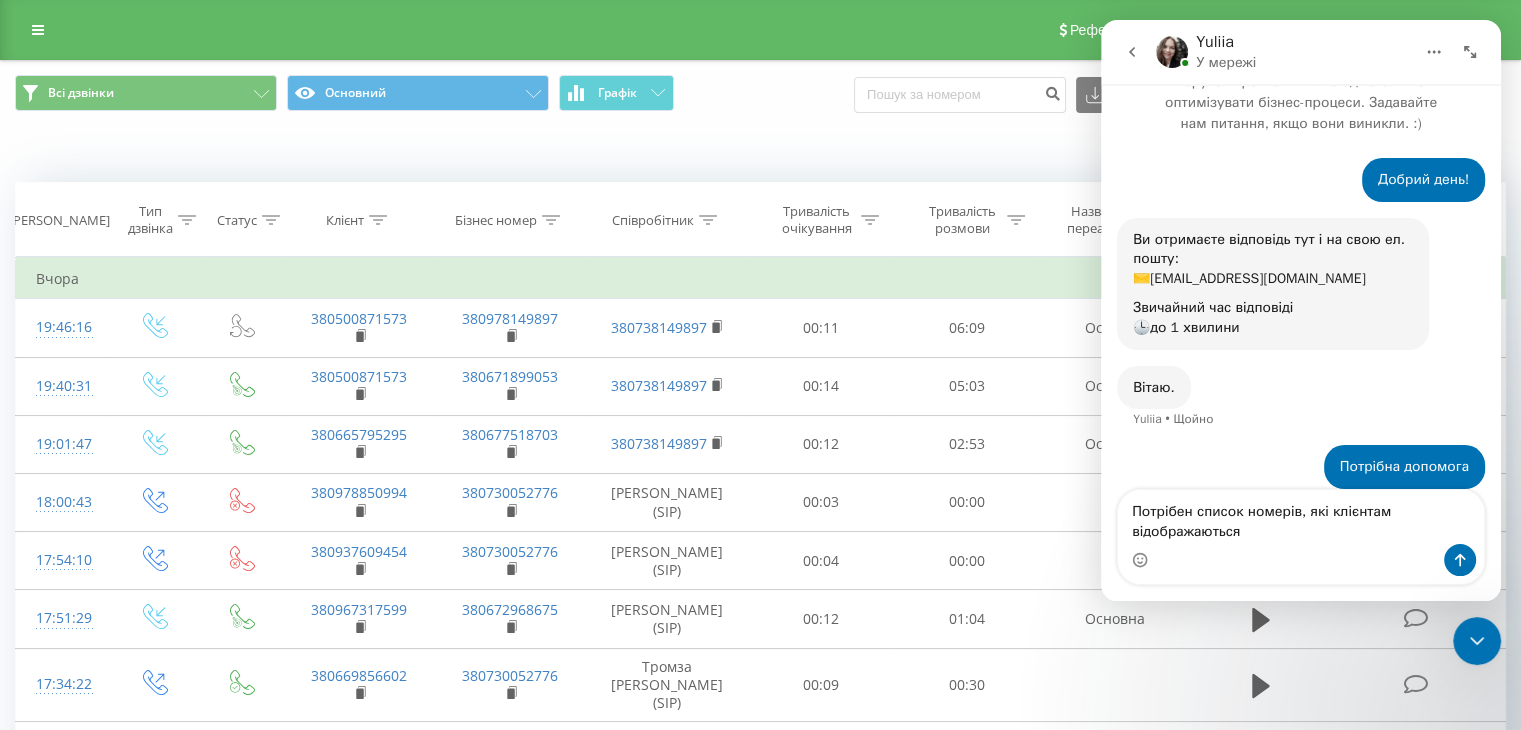 scroll, scrollTop: 71, scrollLeft: 0, axis: vertical 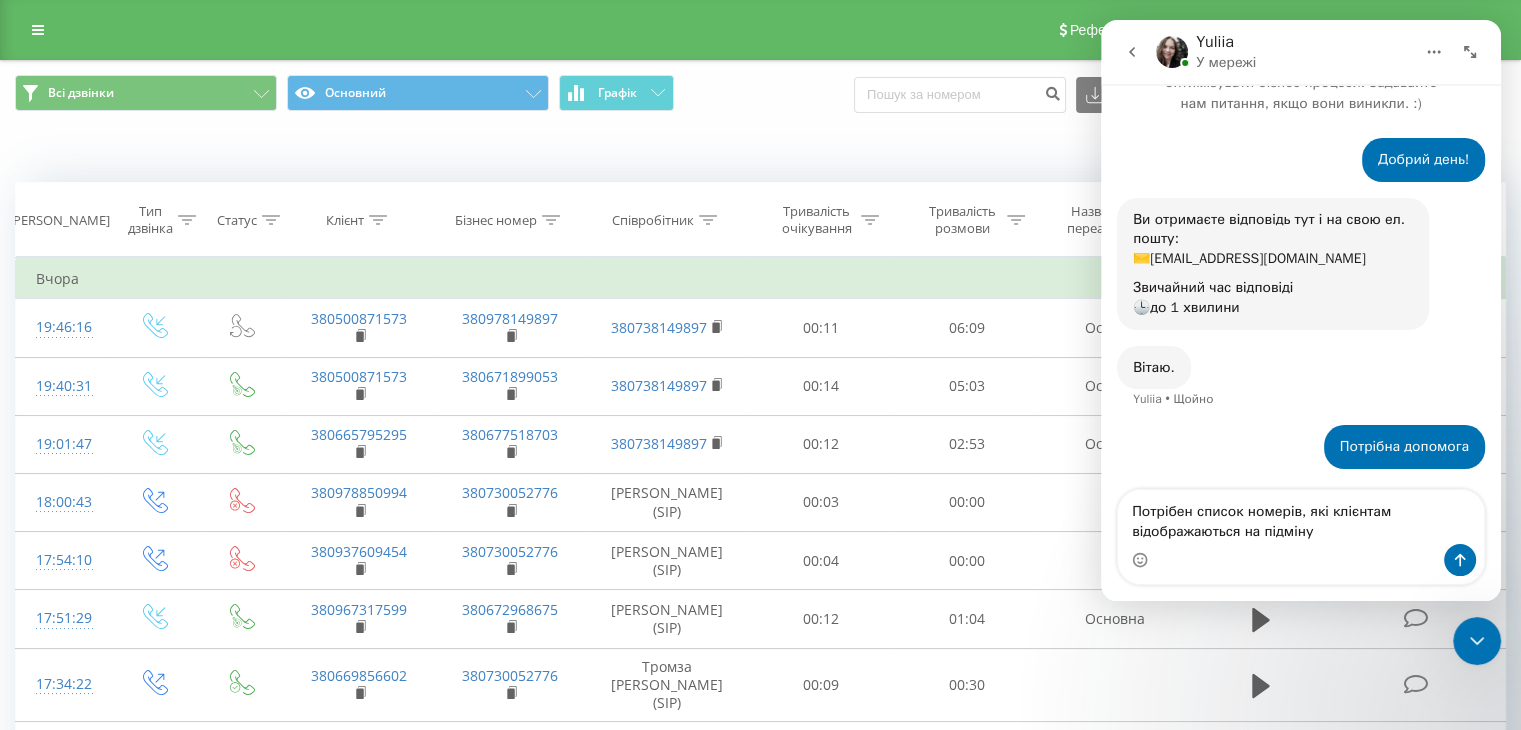 type on "Потрібен список номерів, які клієнтам відображаються на підміну" 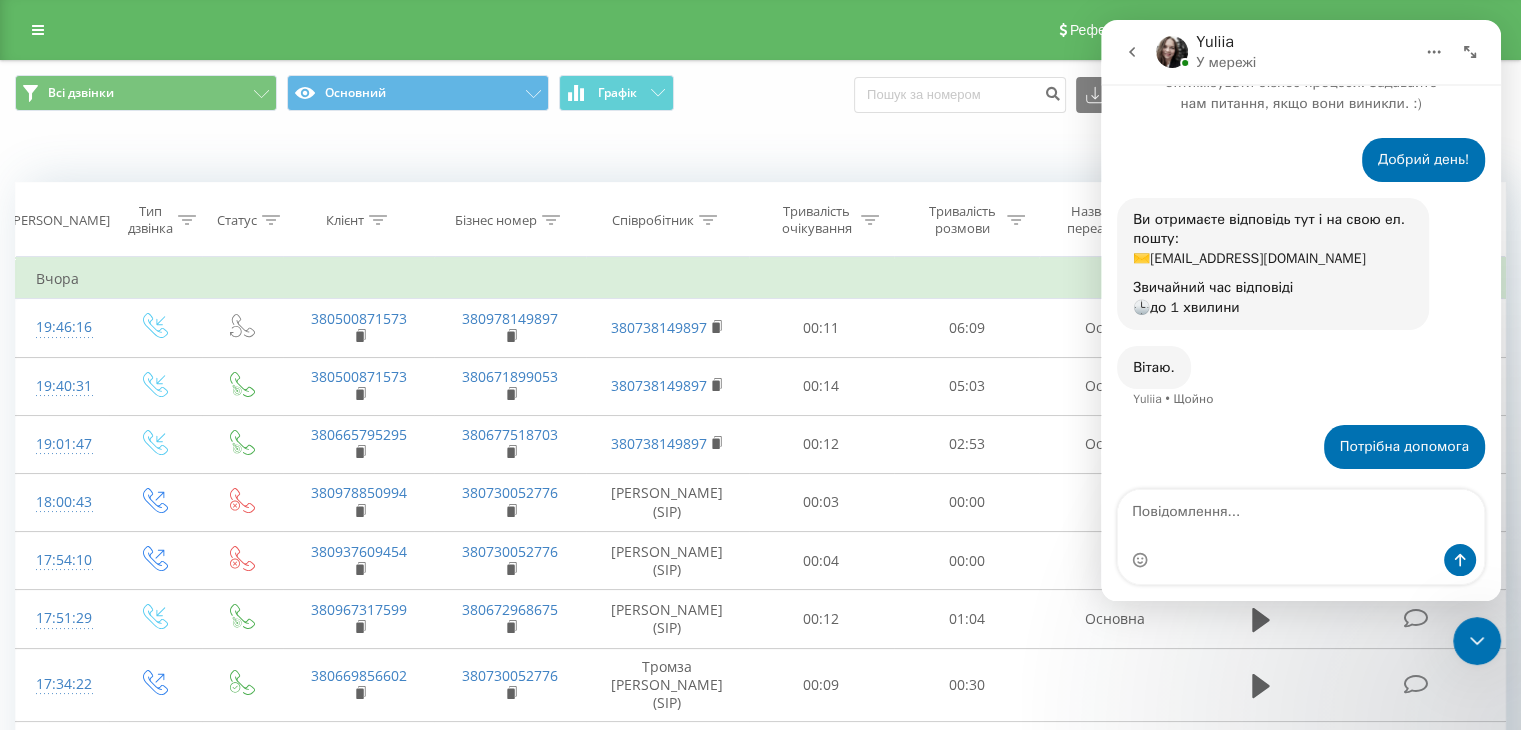 scroll, scrollTop: 116, scrollLeft: 0, axis: vertical 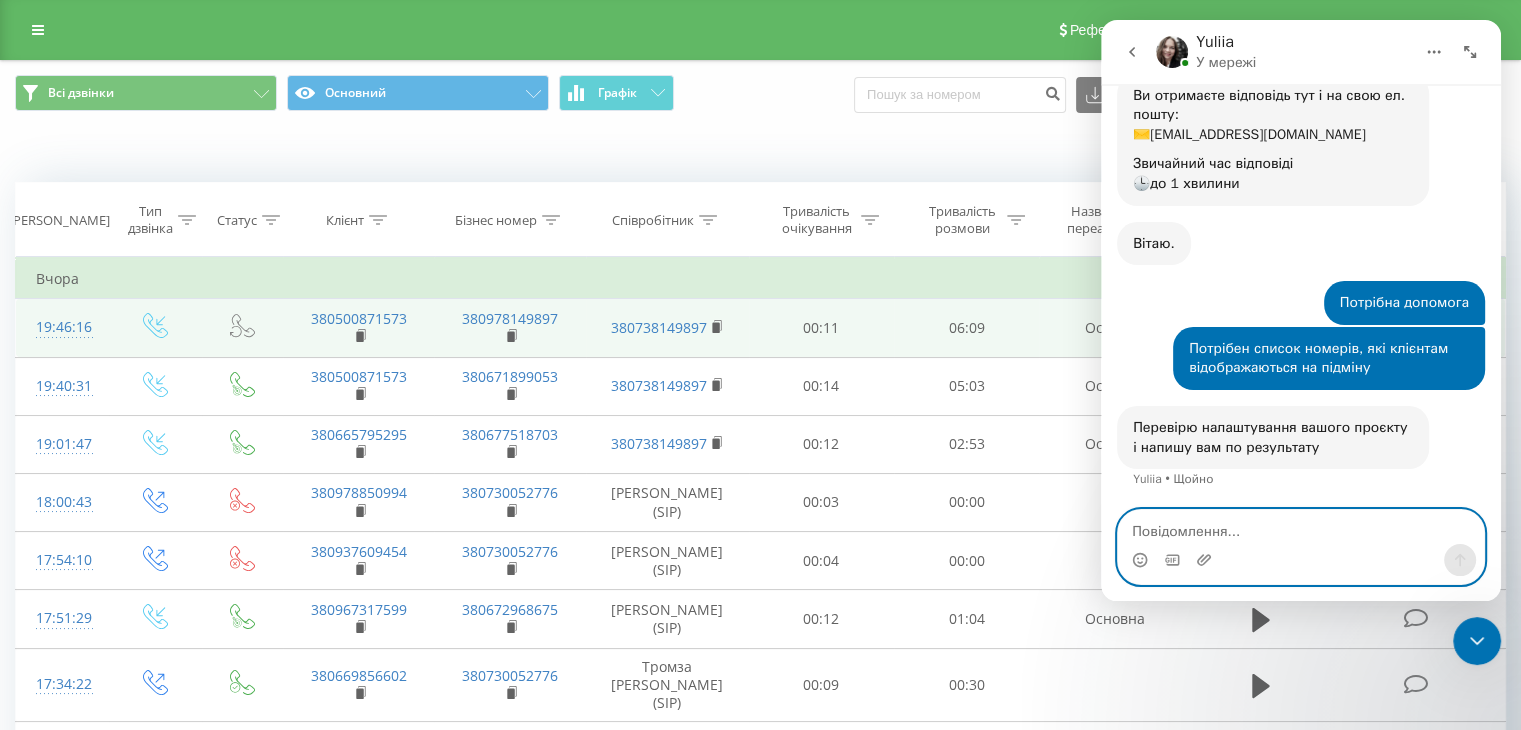 paste on "+380978149897" 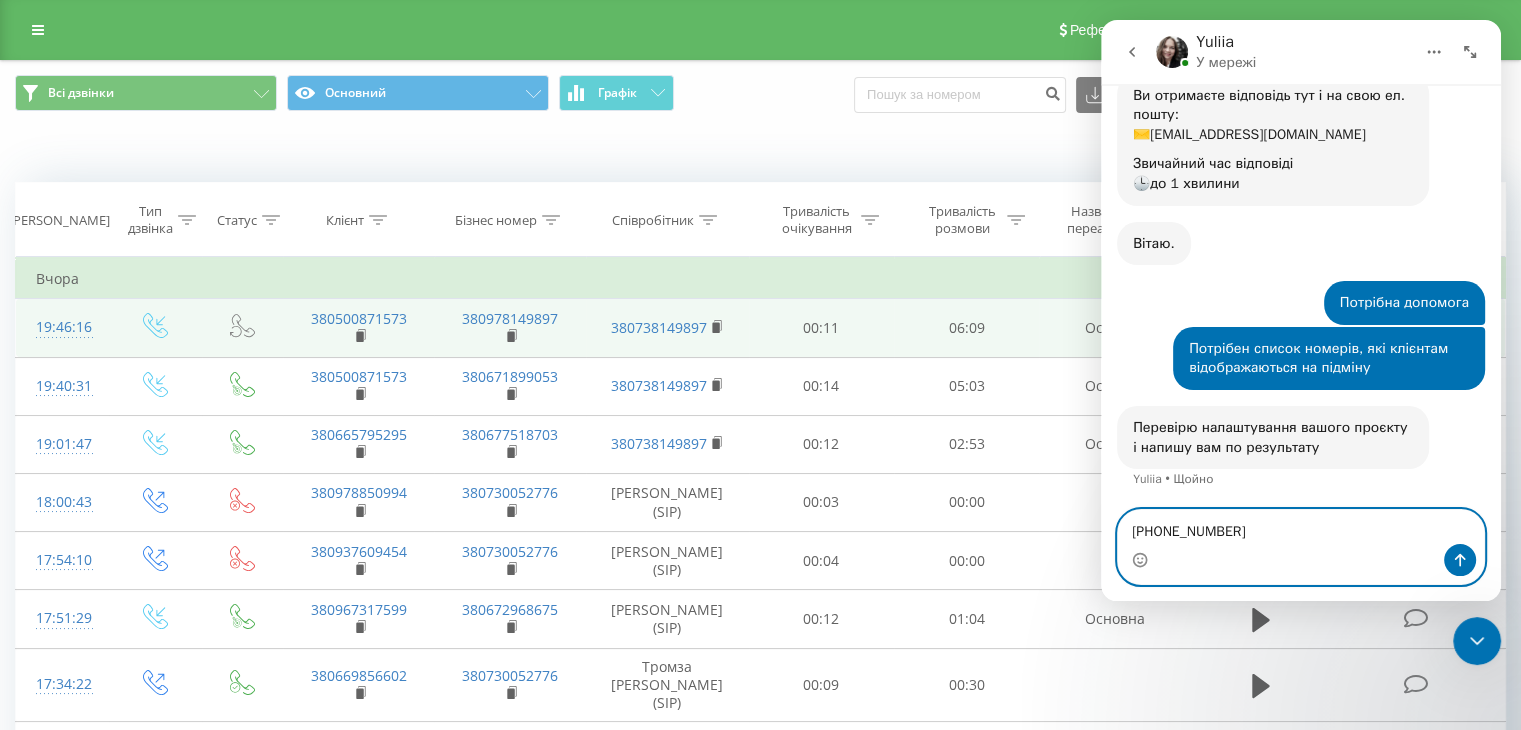scroll, scrollTop: 215, scrollLeft: 0, axis: vertical 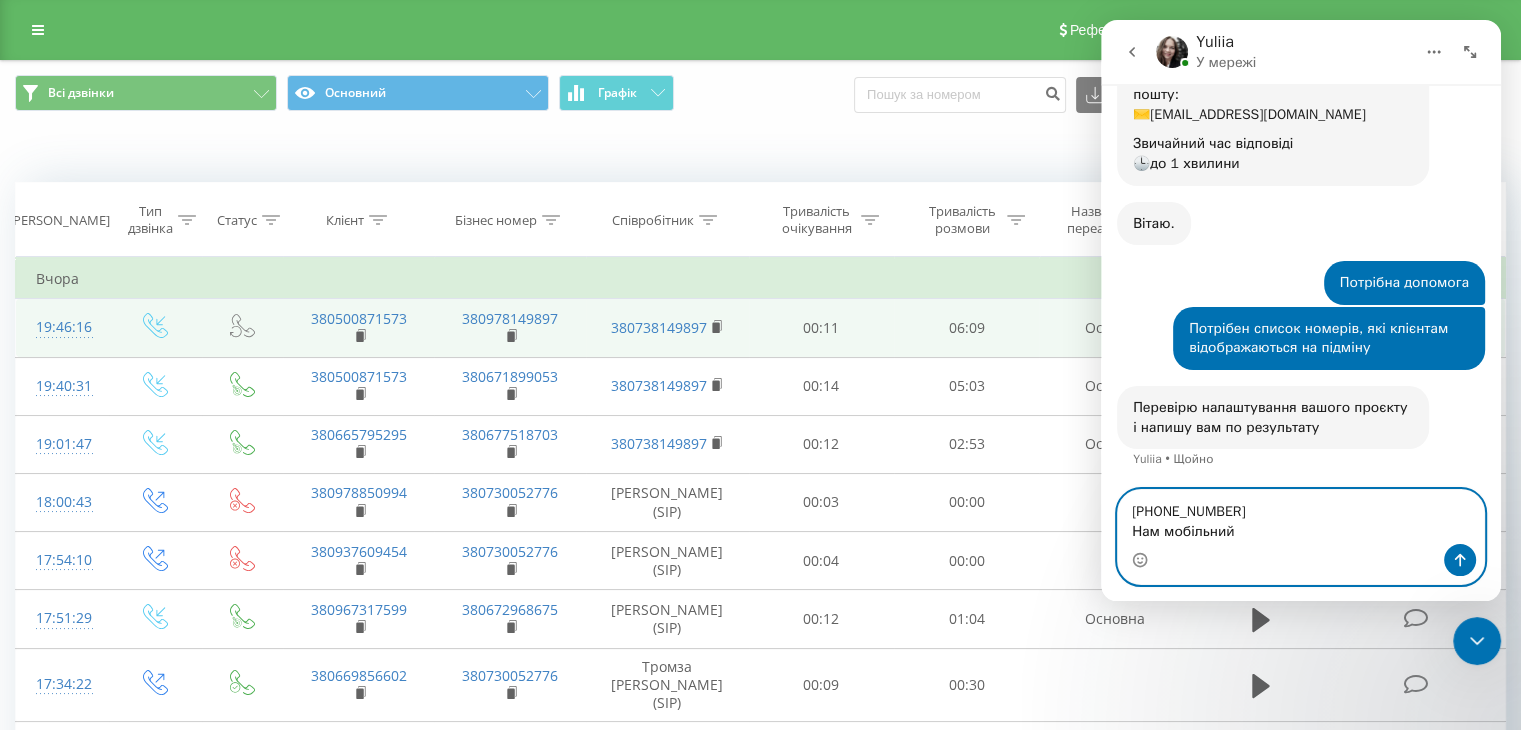 type on "+380978149897
Нам мобільний" 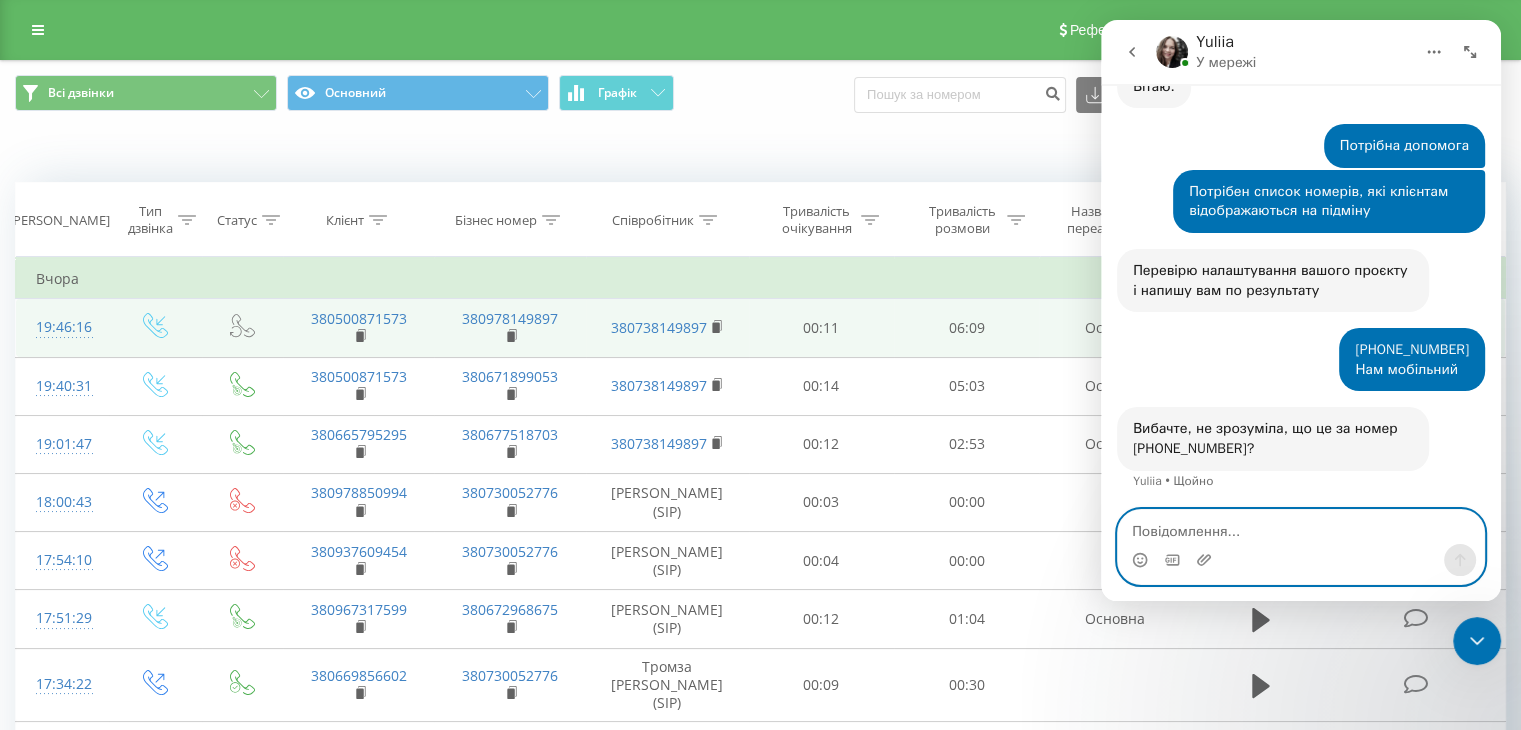 scroll, scrollTop: 353, scrollLeft: 0, axis: vertical 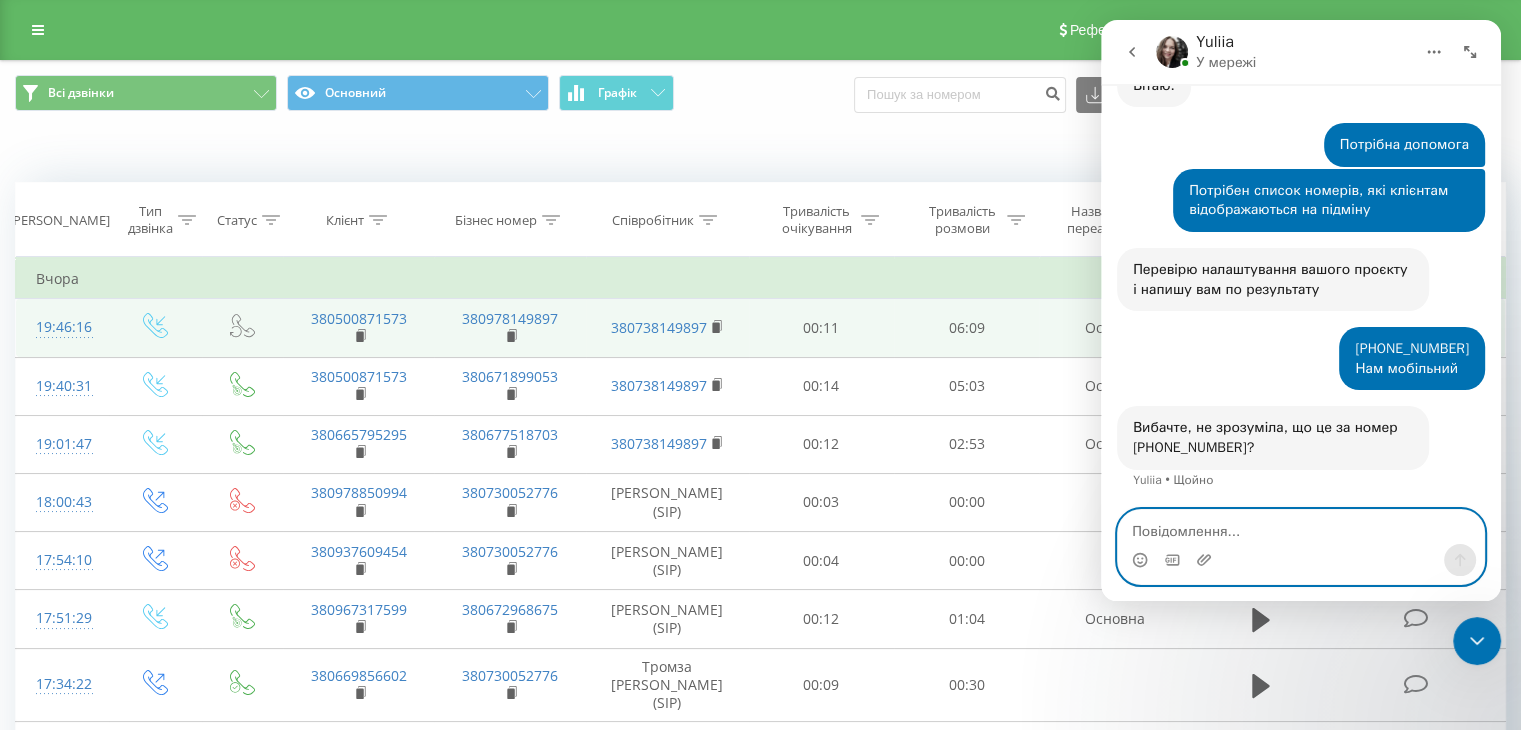 type on "Н" 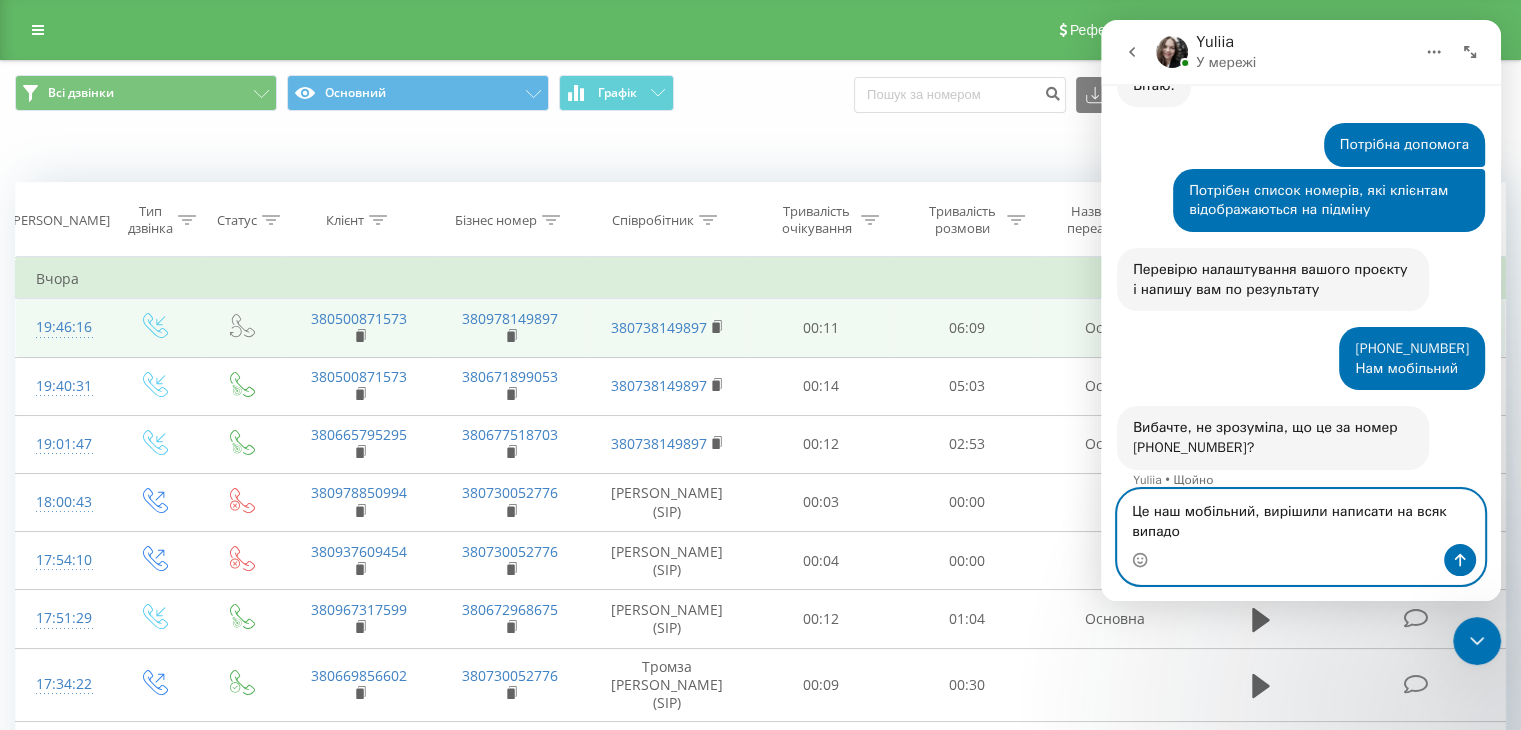 scroll, scrollTop: 373, scrollLeft: 0, axis: vertical 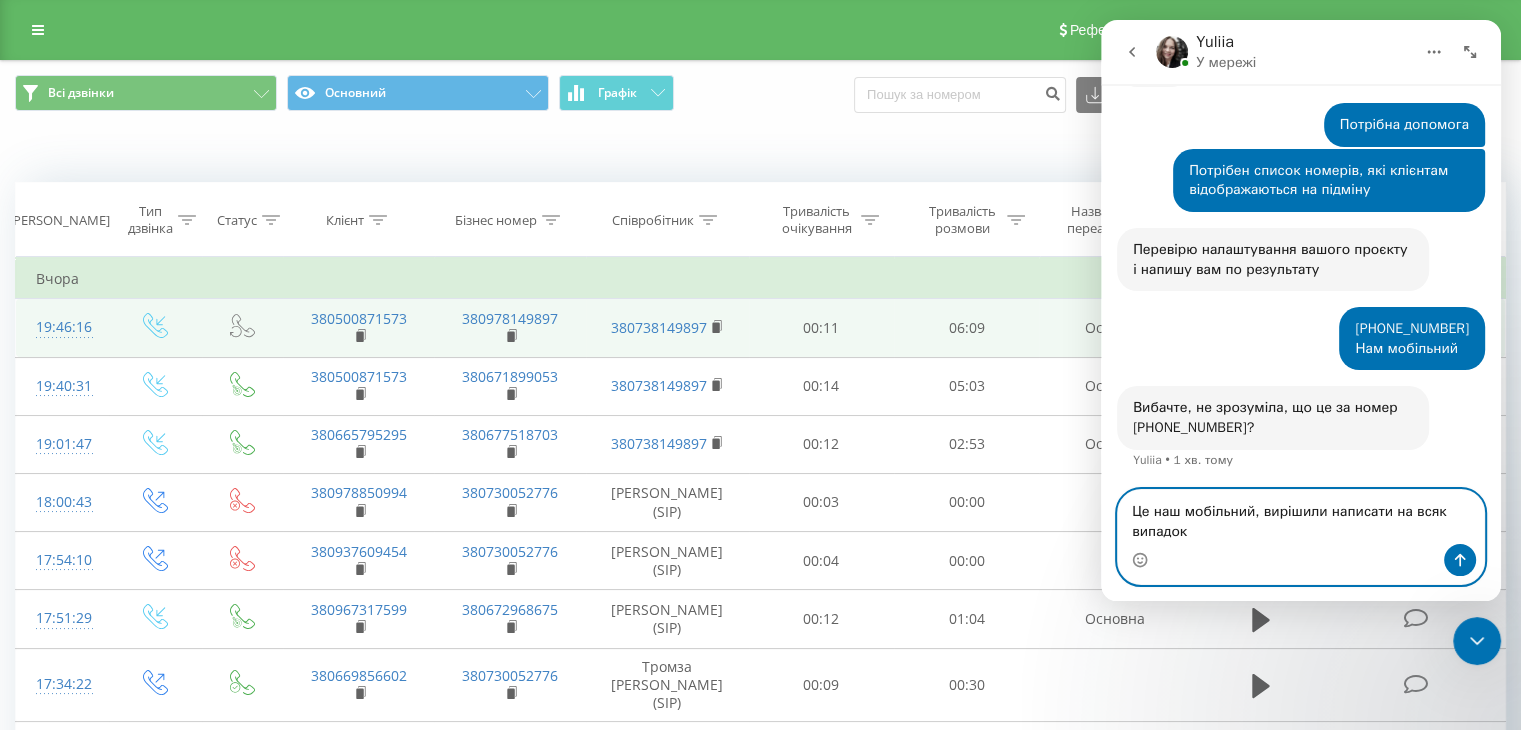 type on "Це наш мобільний, вирішили написати на всяк випадок" 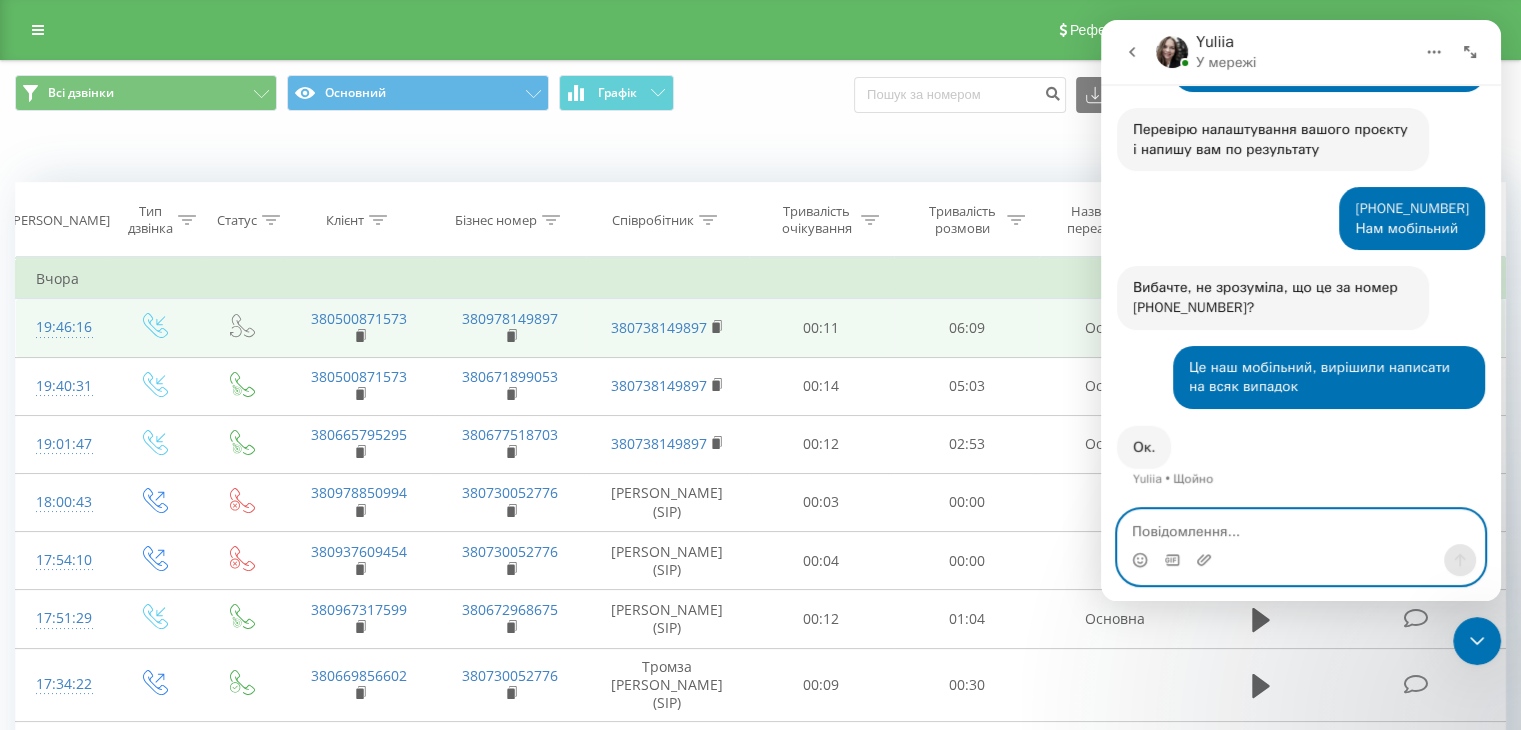 scroll, scrollTop: 492, scrollLeft: 0, axis: vertical 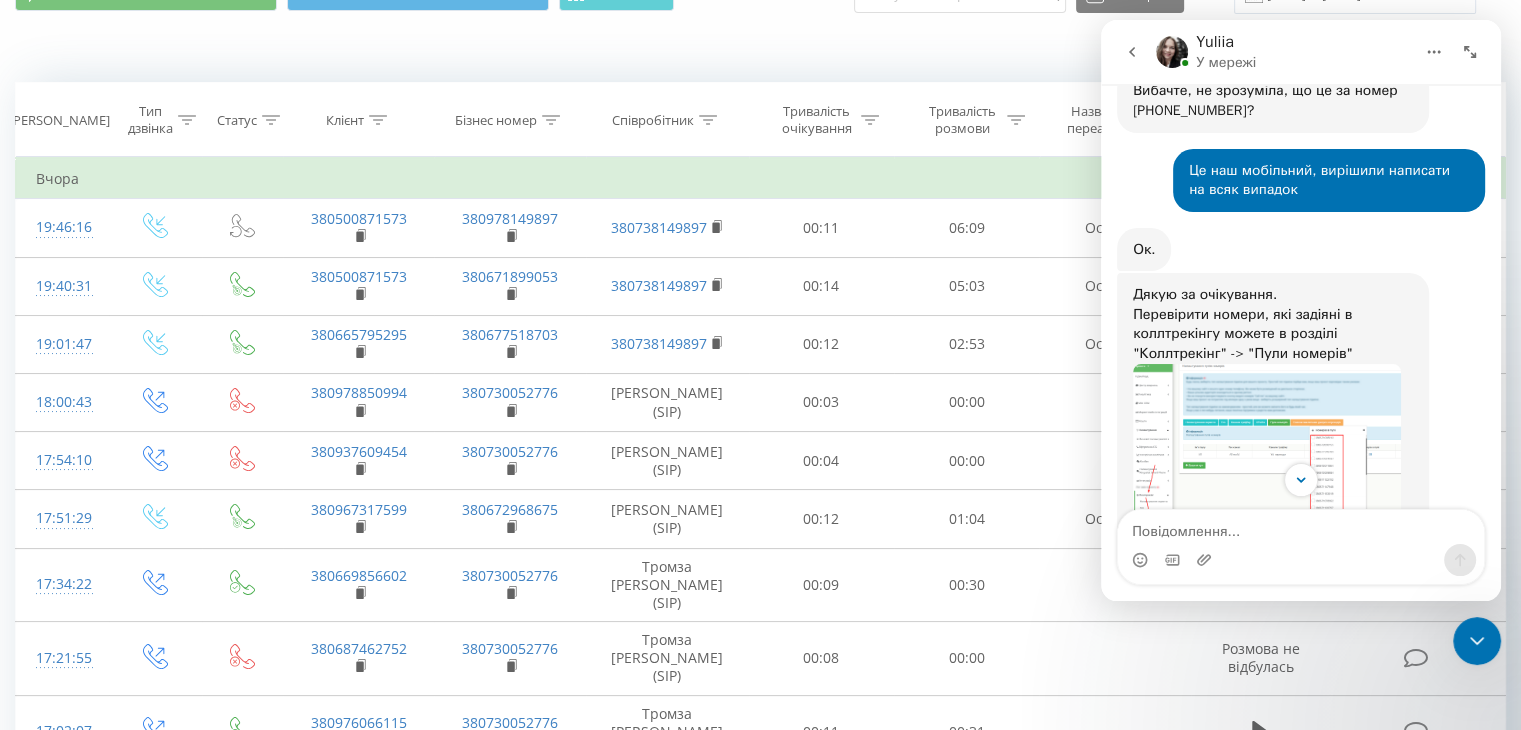 click at bounding box center [1267, 448] 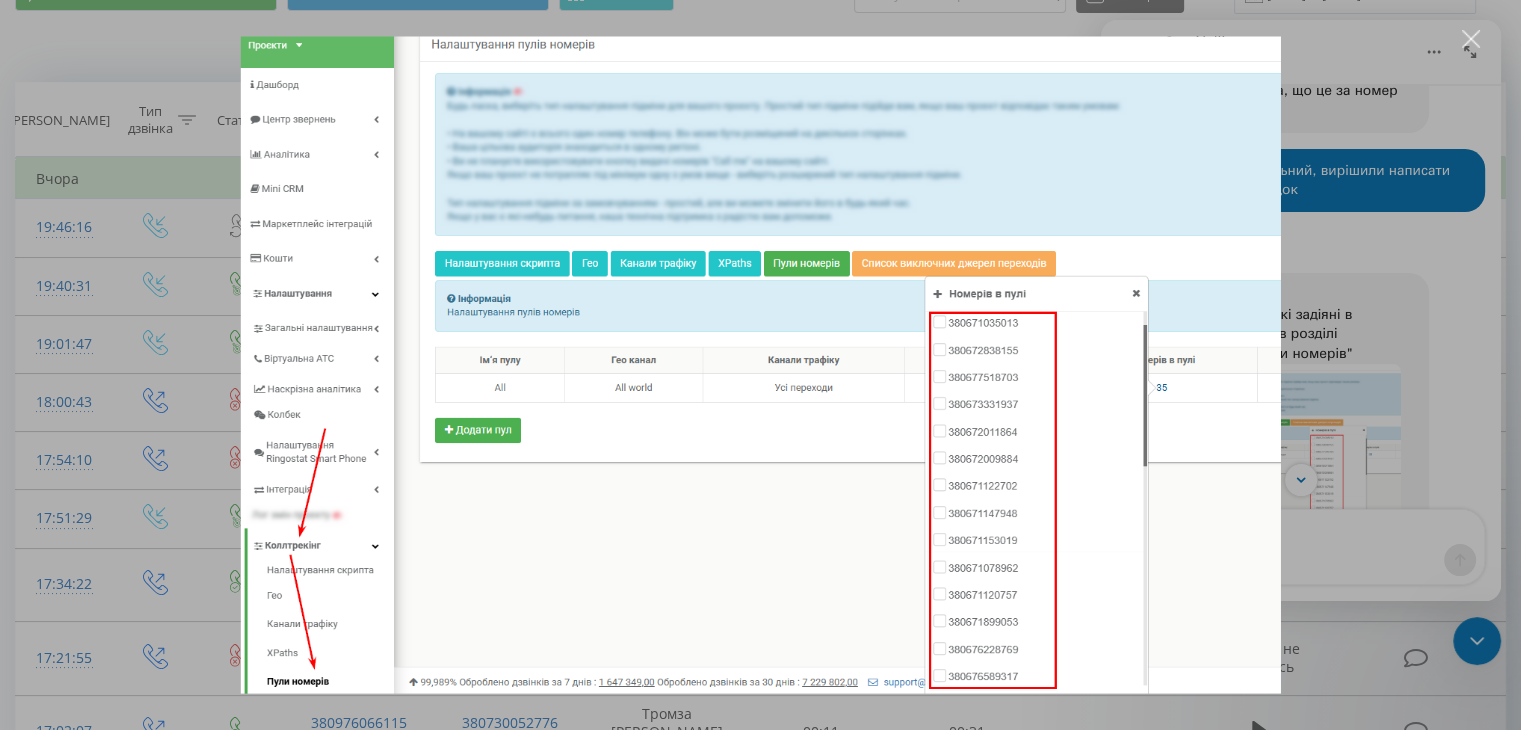 scroll, scrollTop: 0, scrollLeft: 0, axis: both 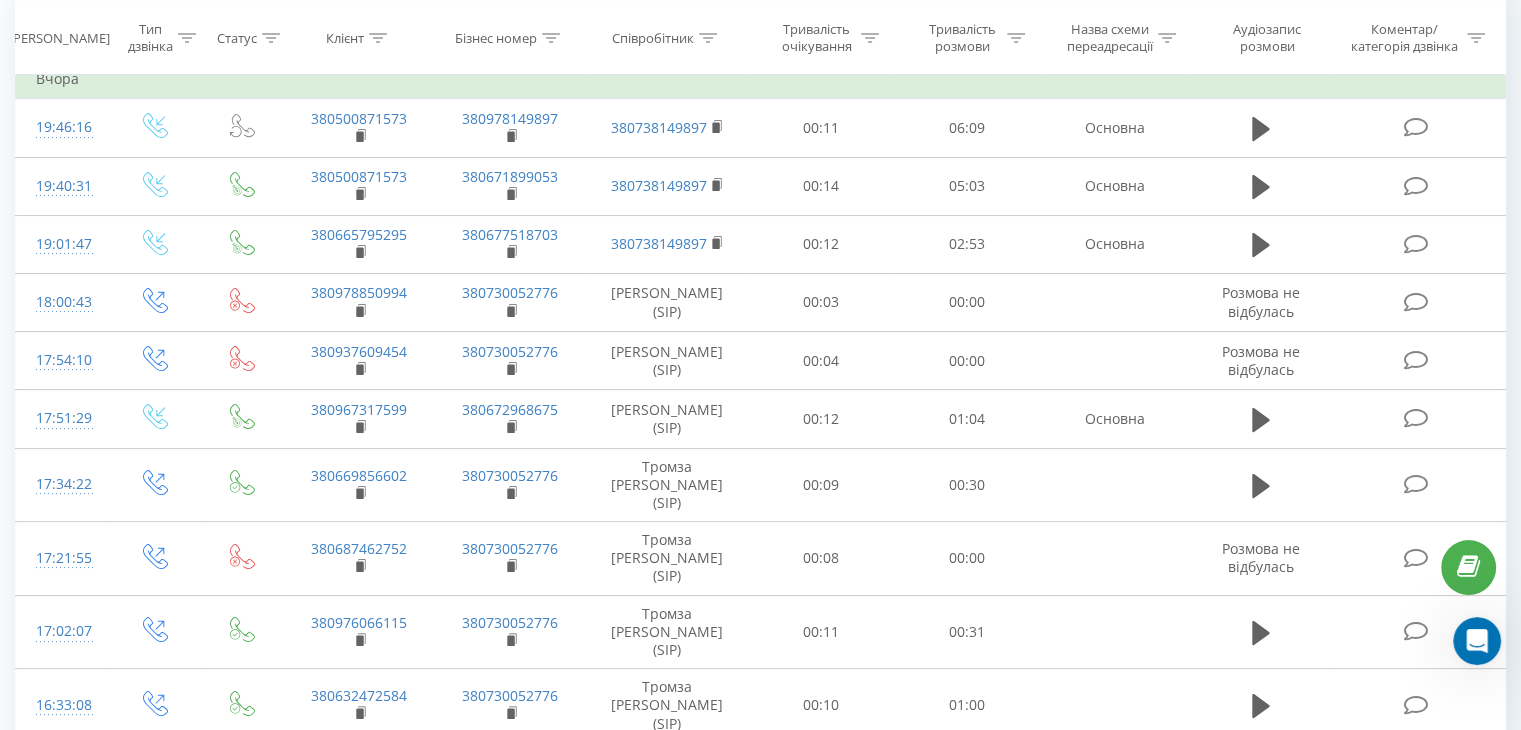 drag, startPoint x: 2950, startPoint y: 1270, endPoint x: 1486, endPoint y: 646, distance: 1591.4371 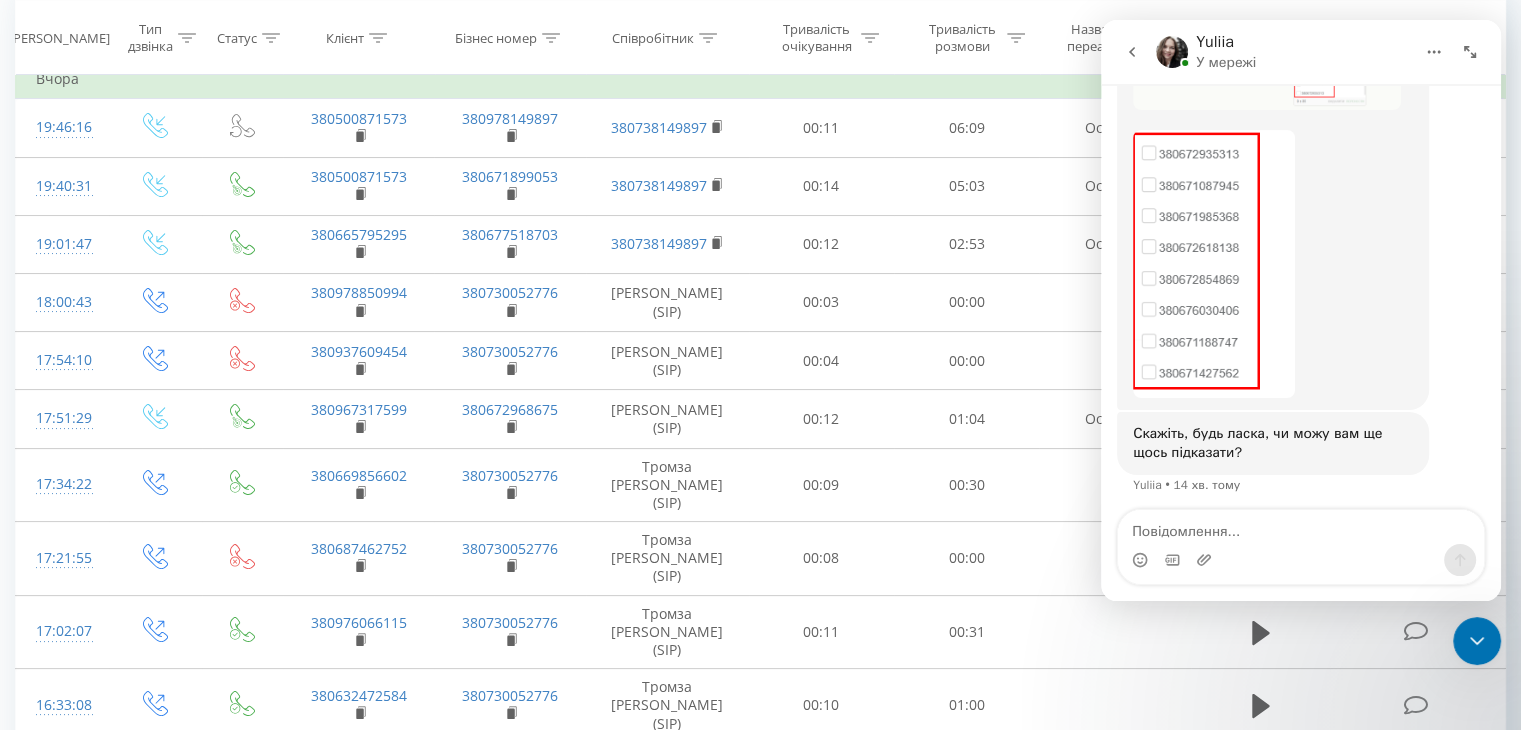 scroll, scrollTop: 1290, scrollLeft: 0, axis: vertical 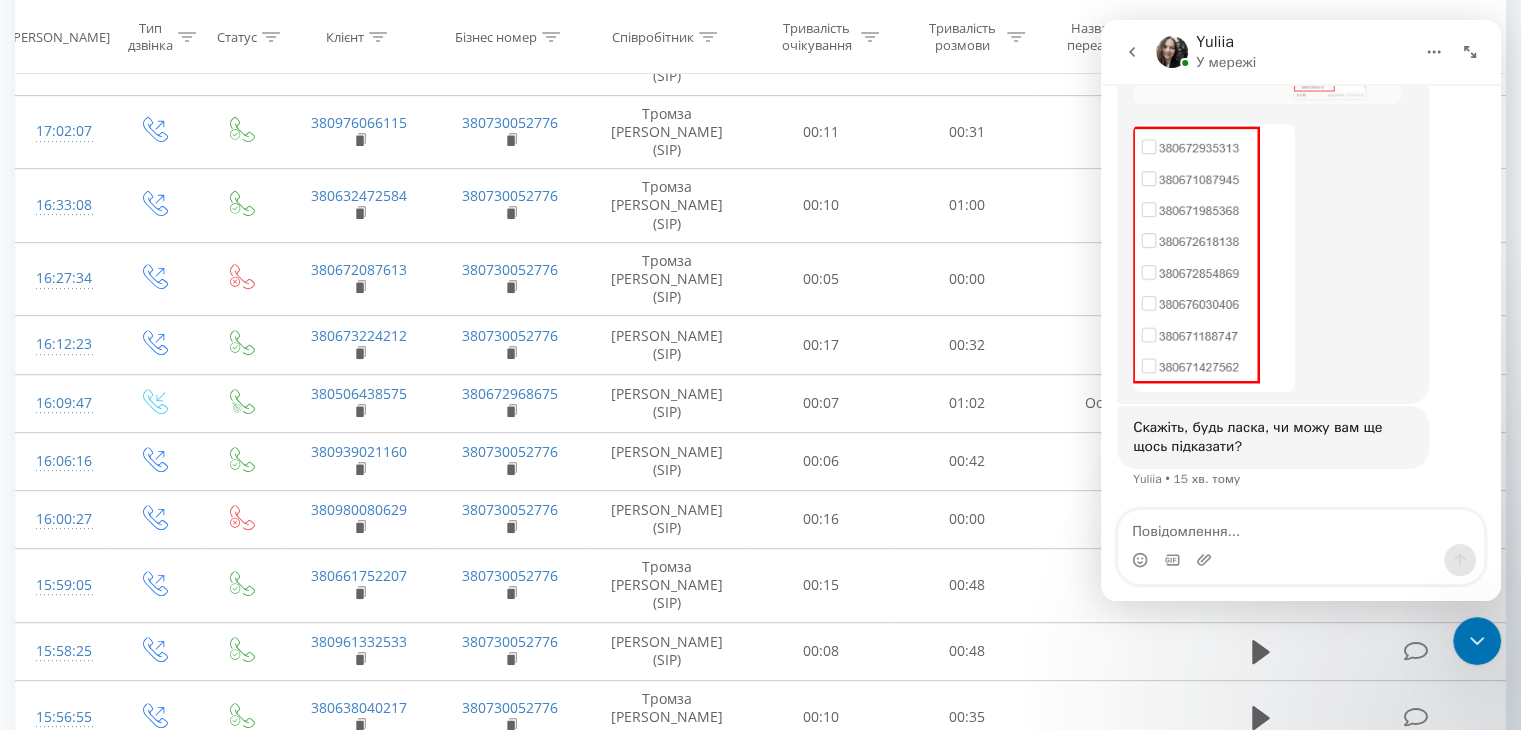 click at bounding box center [1301, 527] 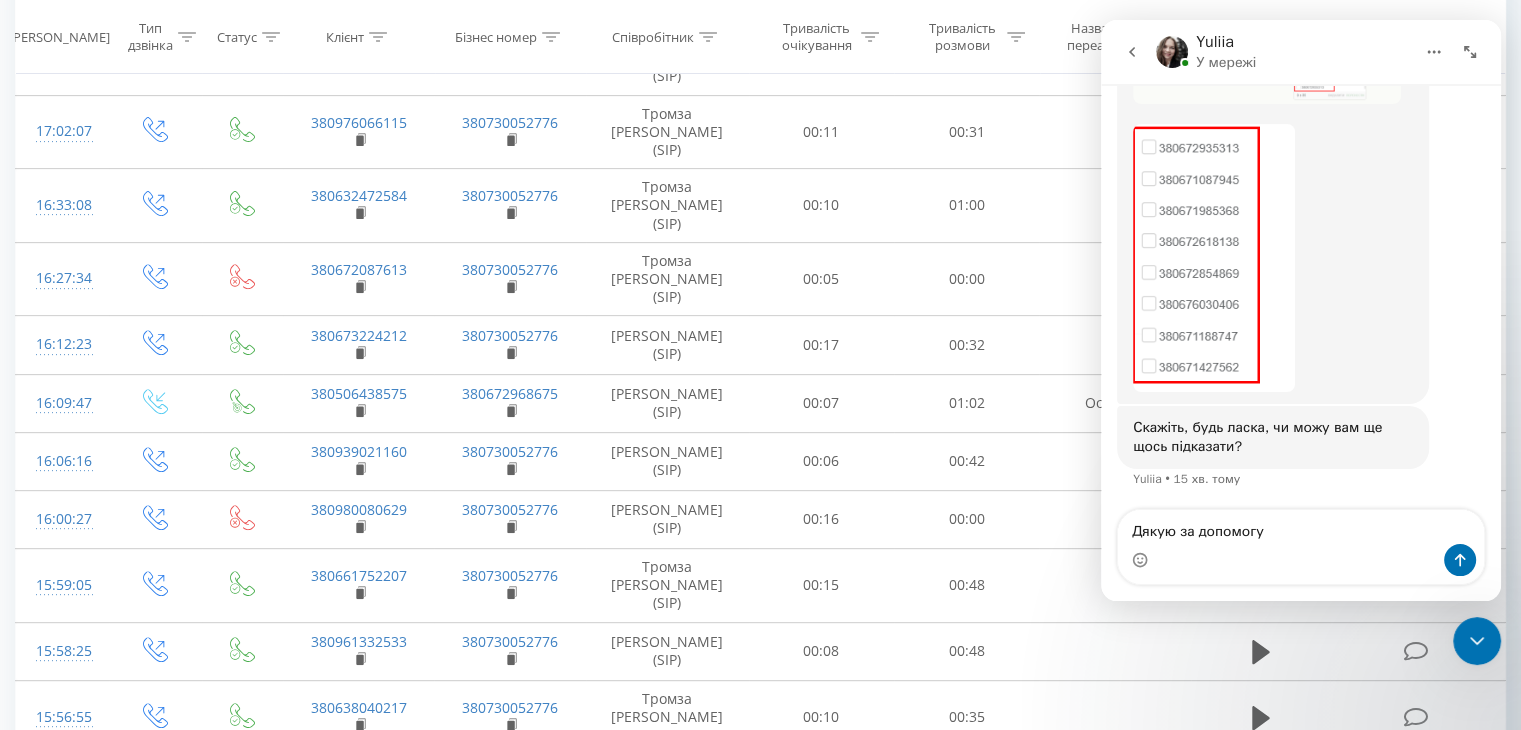 type on "Дякую за допомогу" 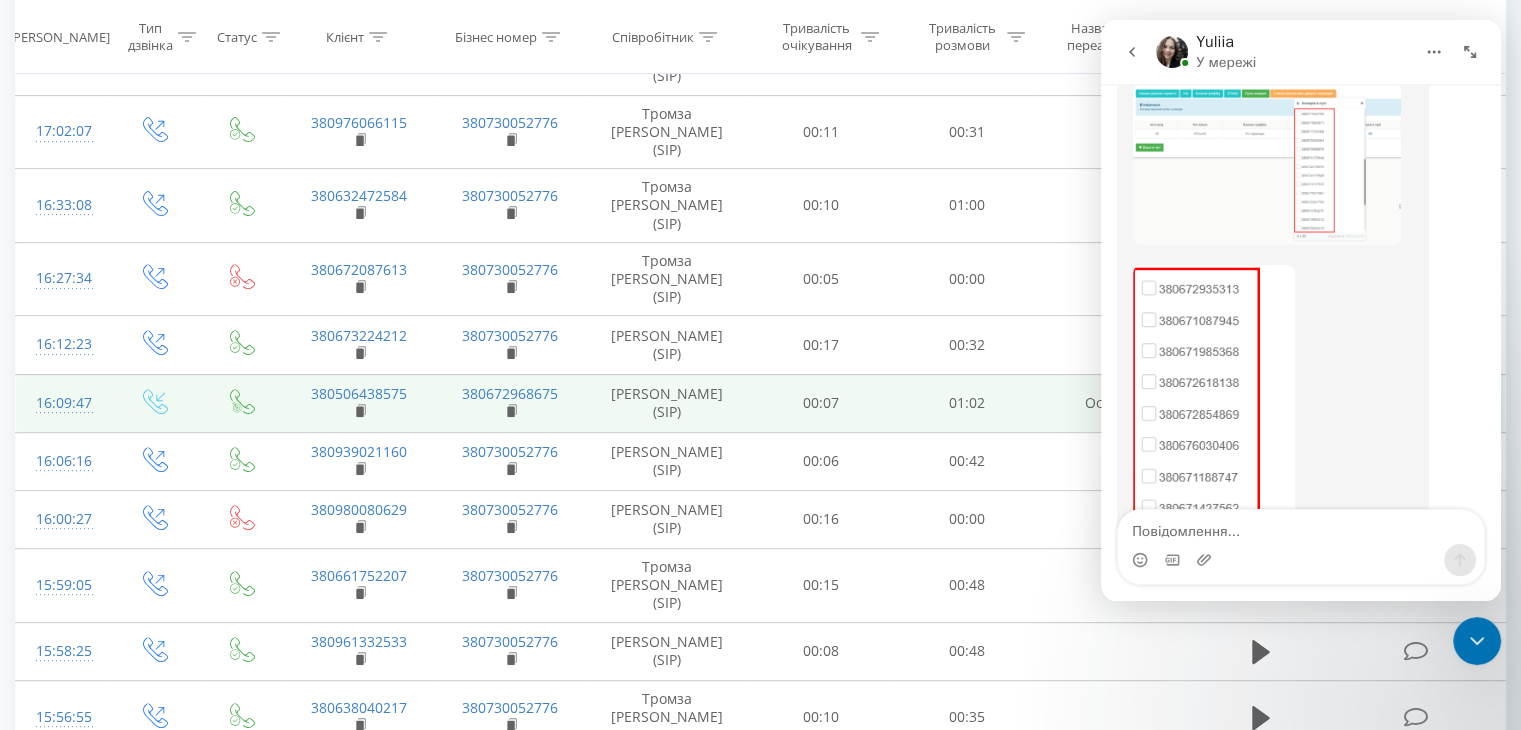 scroll, scrollTop: 1049, scrollLeft: 0, axis: vertical 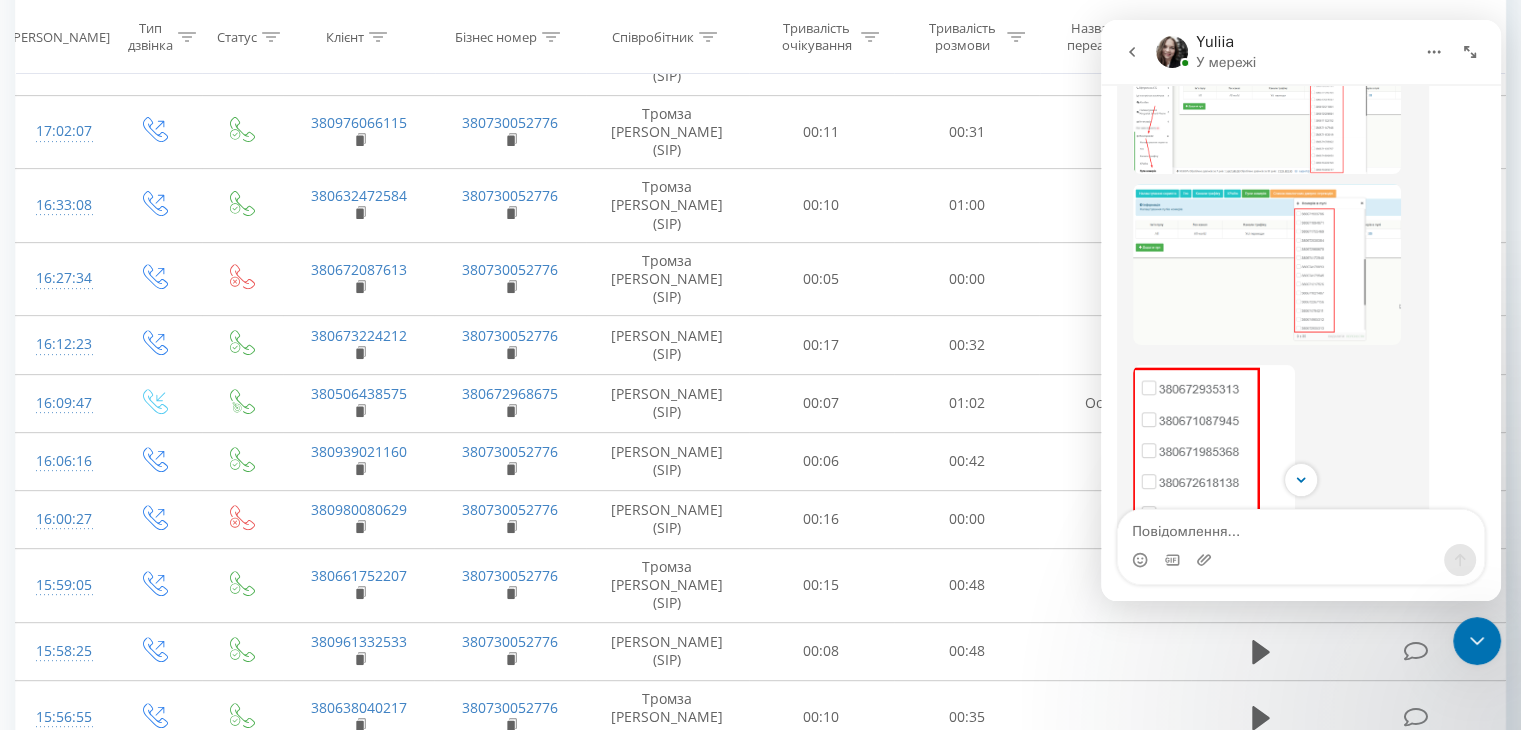 click at bounding box center [1267, 89] 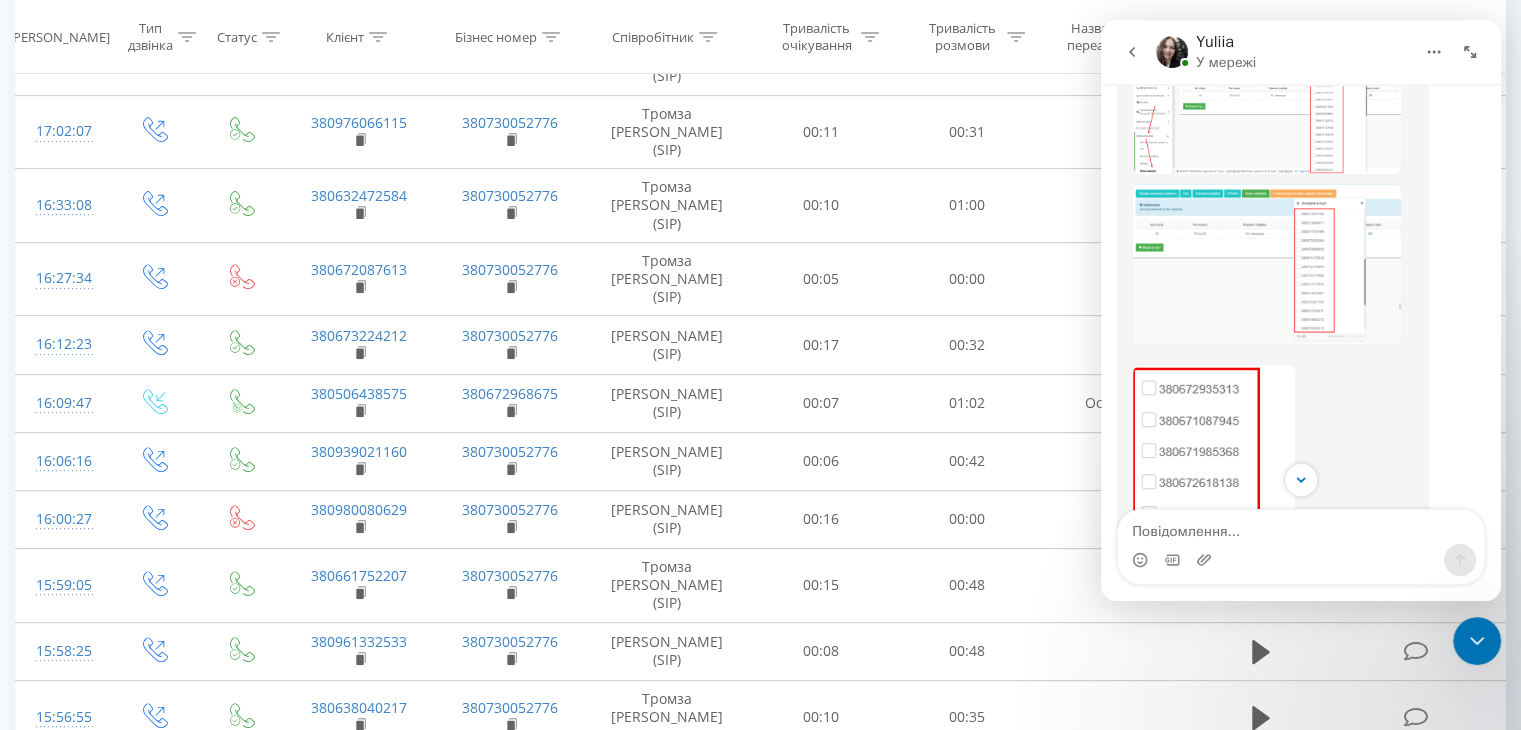 scroll, scrollTop: 0, scrollLeft: 0, axis: both 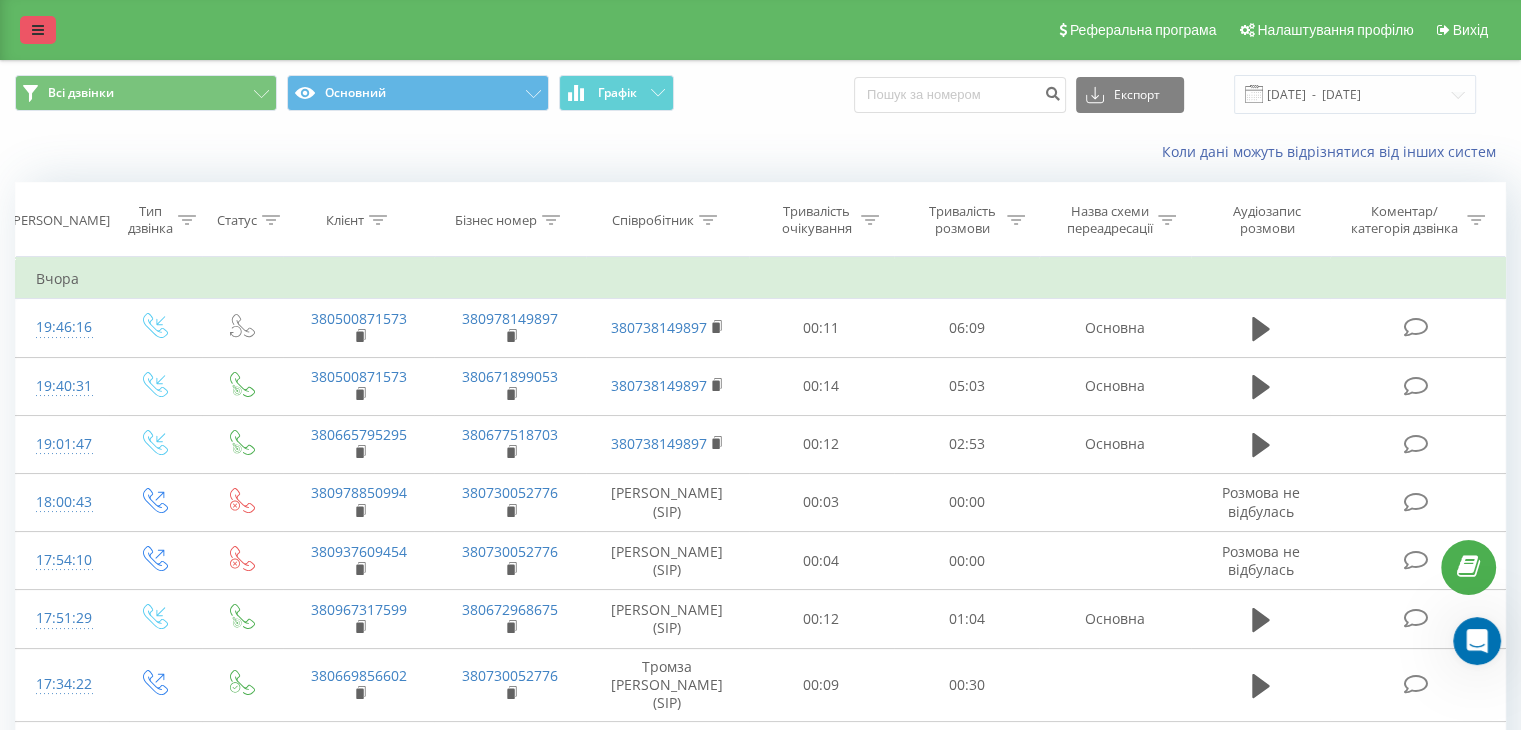 click at bounding box center (38, 30) 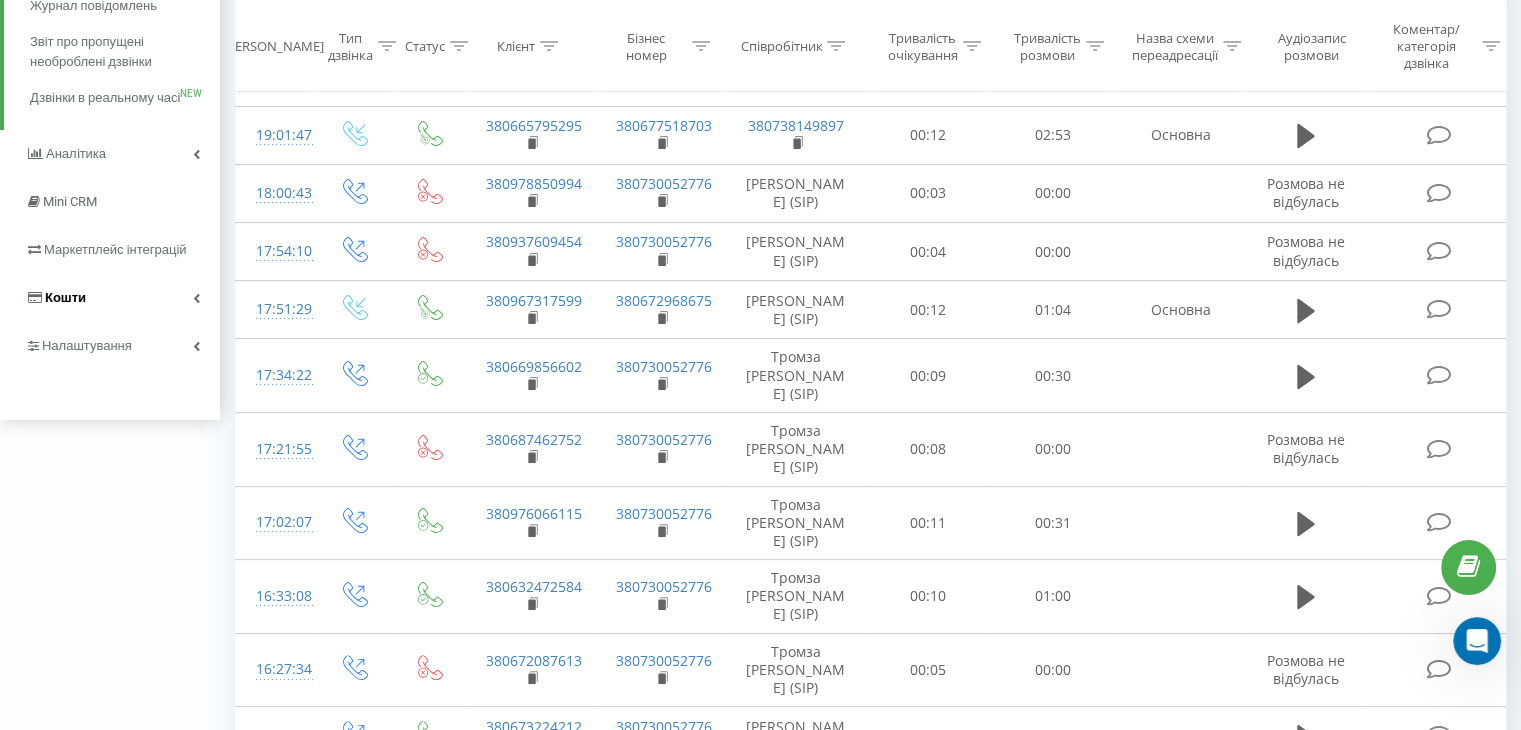 scroll, scrollTop: 200, scrollLeft: 0, axis: vertical 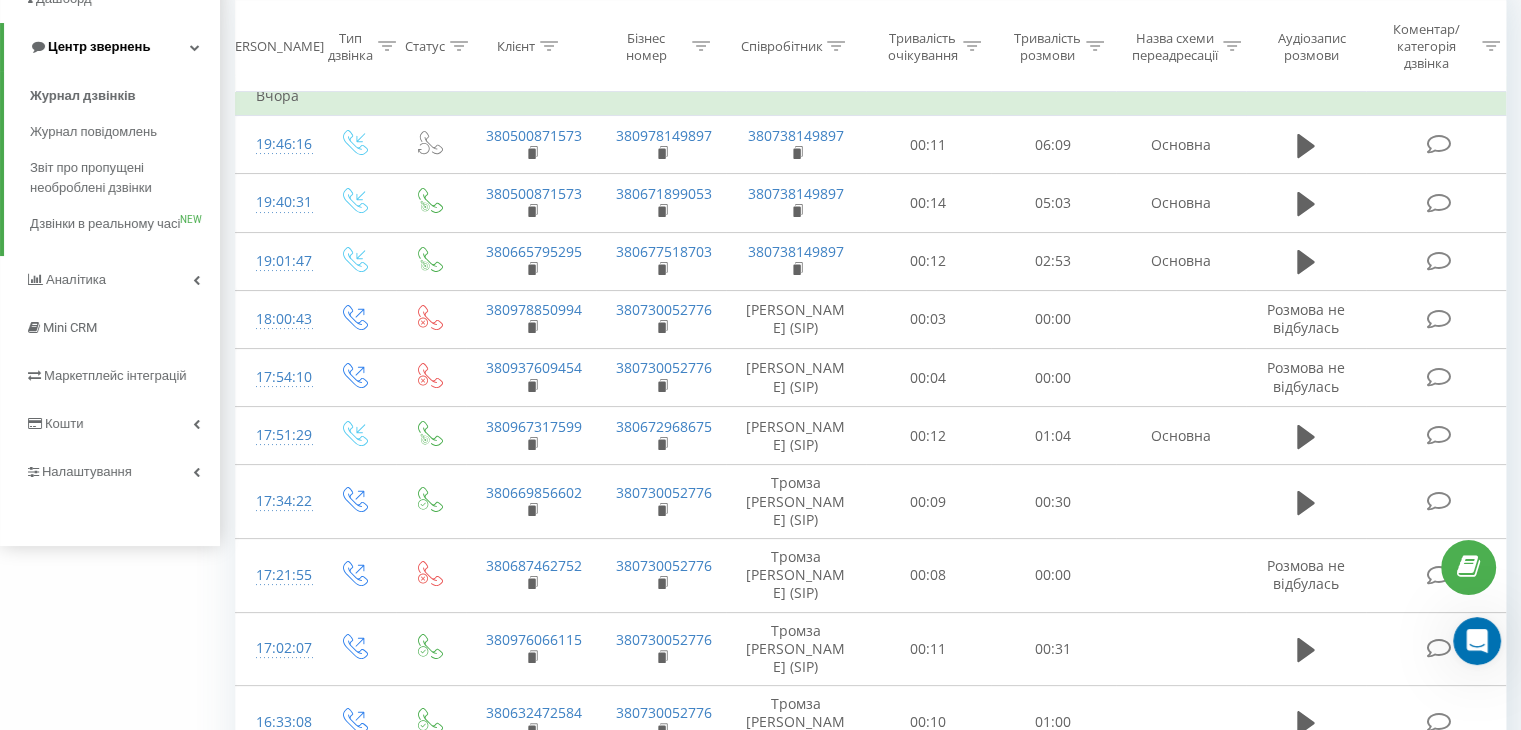 click at bounding box center (195, 47) 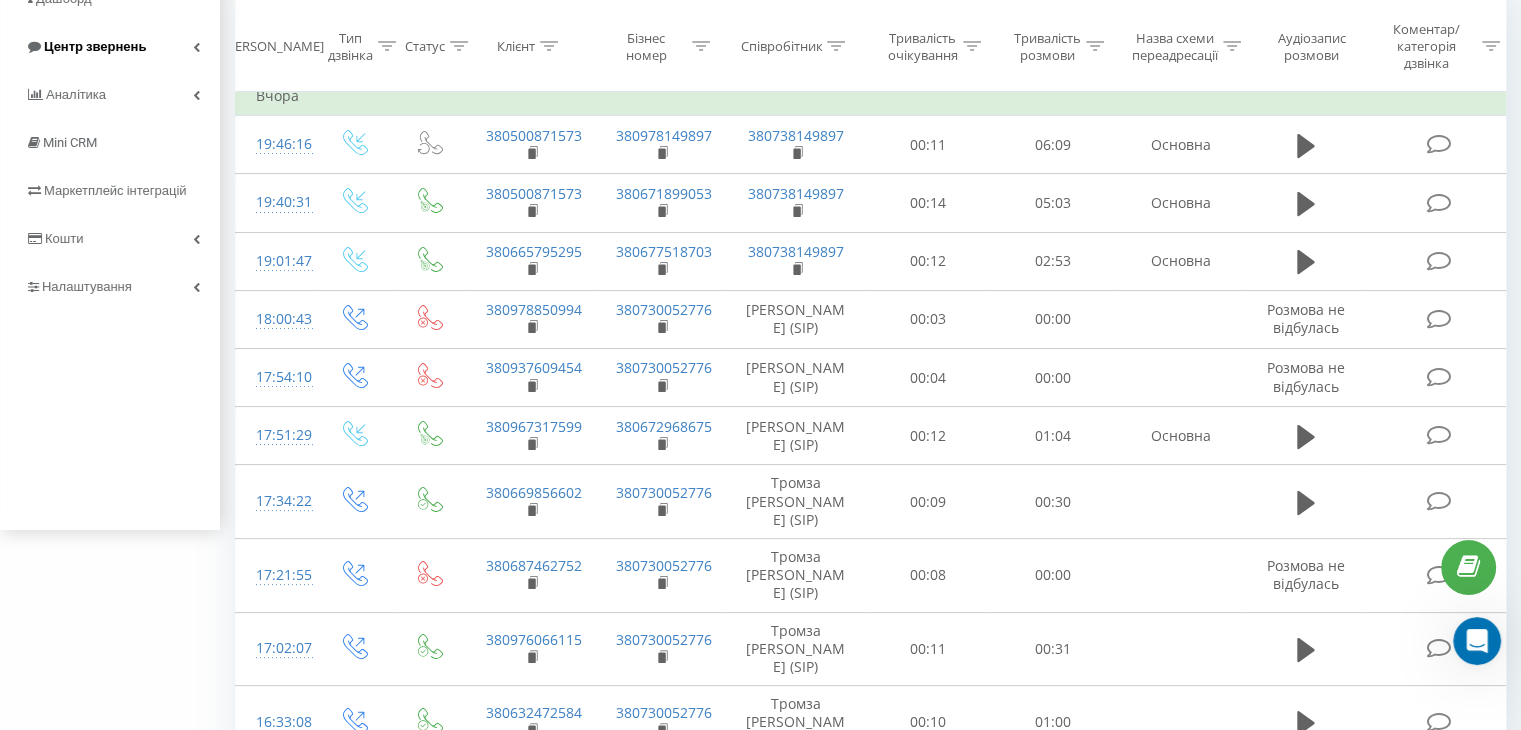 click at bounding box center (196, 47) 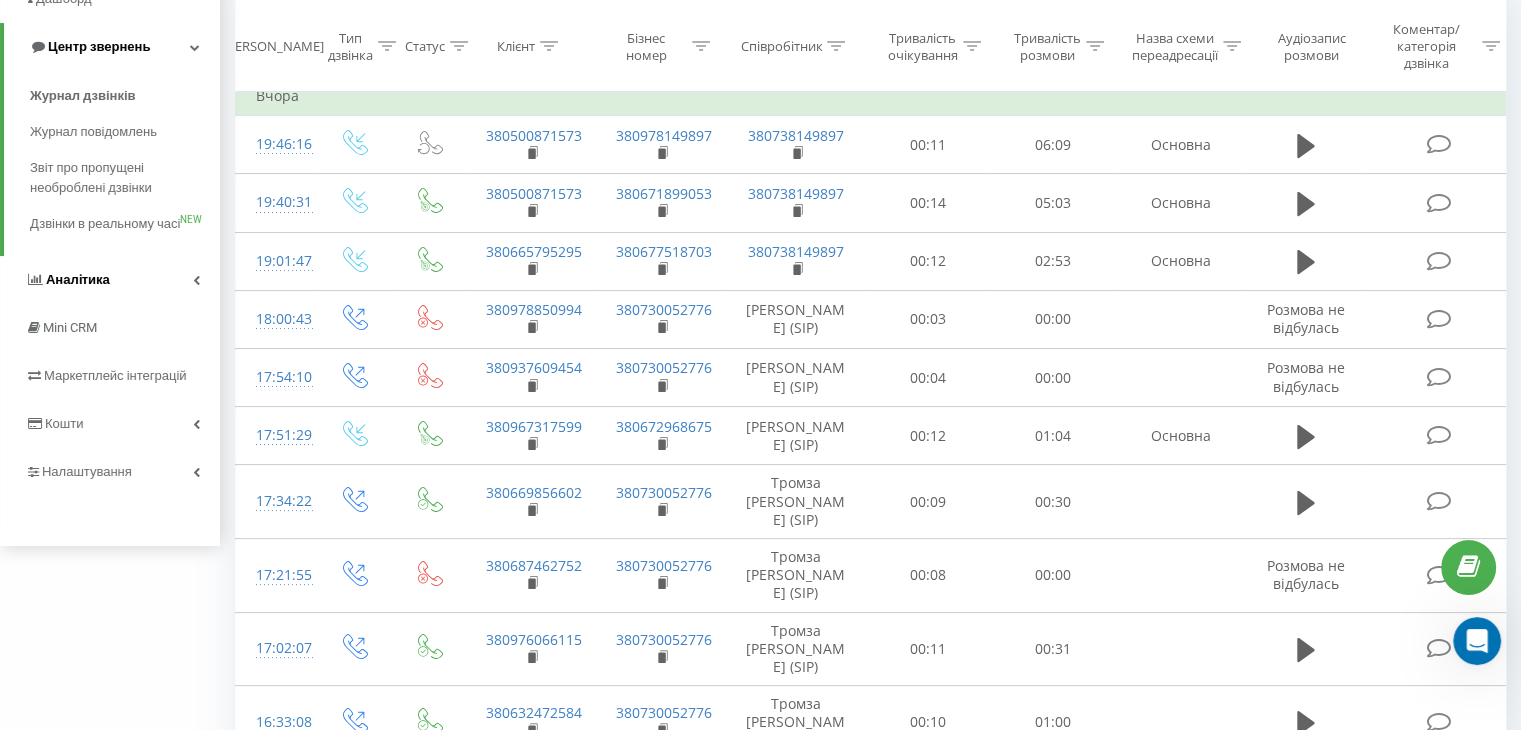 click at bounding box center [196, 280] 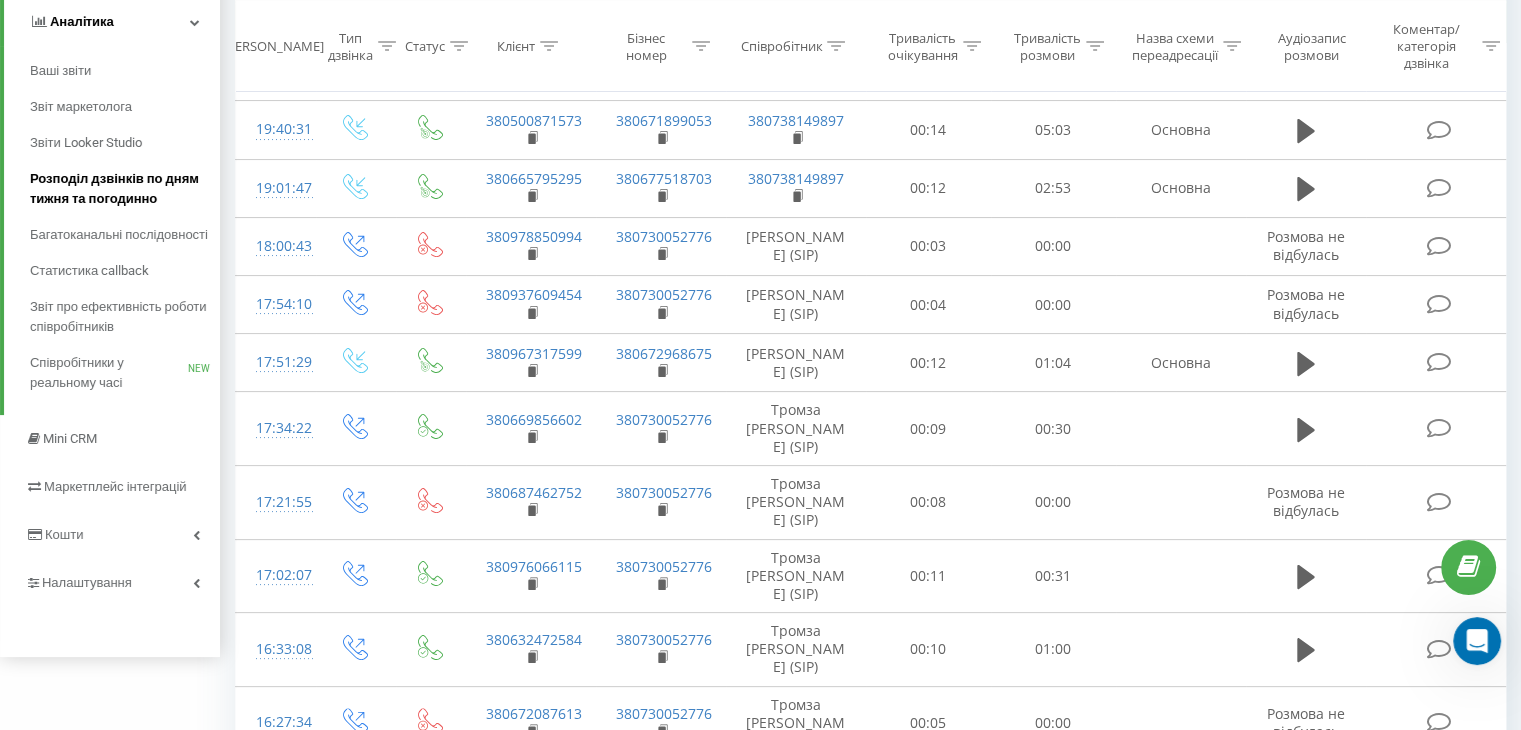 scroll, scrollTop: 400, scrollLeft: 0, axis: vertical 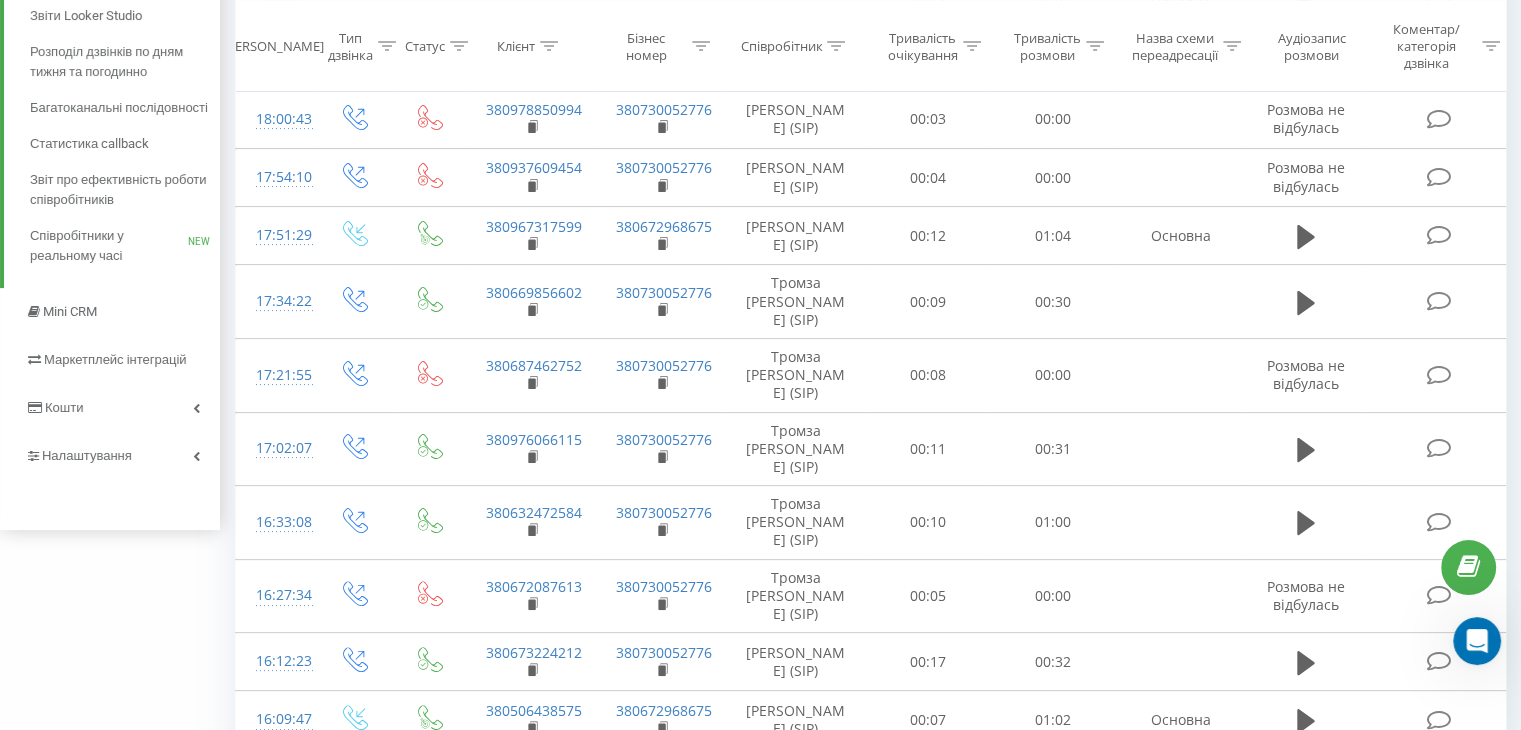 click 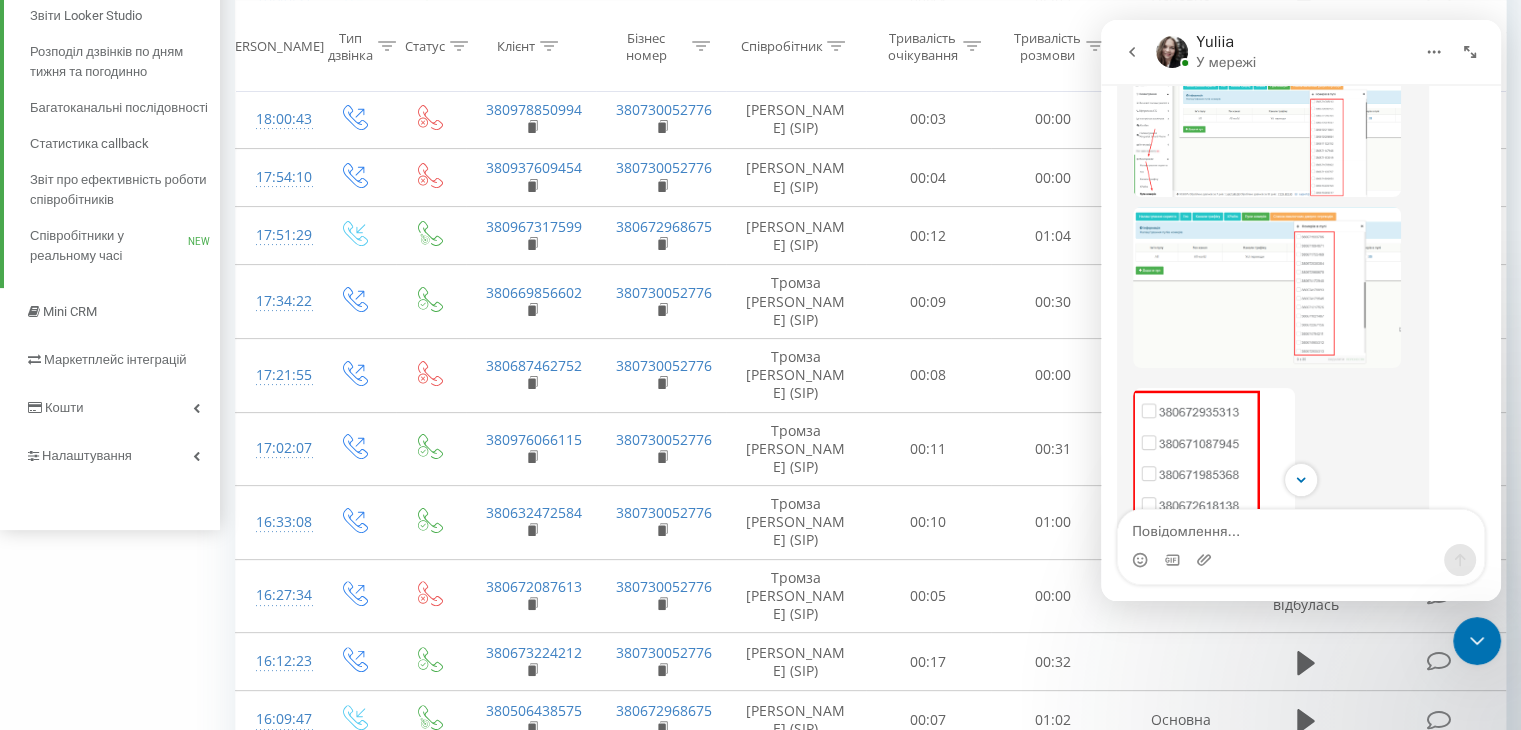 scroll, scrollTop: 926, scrollLeft: 0, axis: vertical 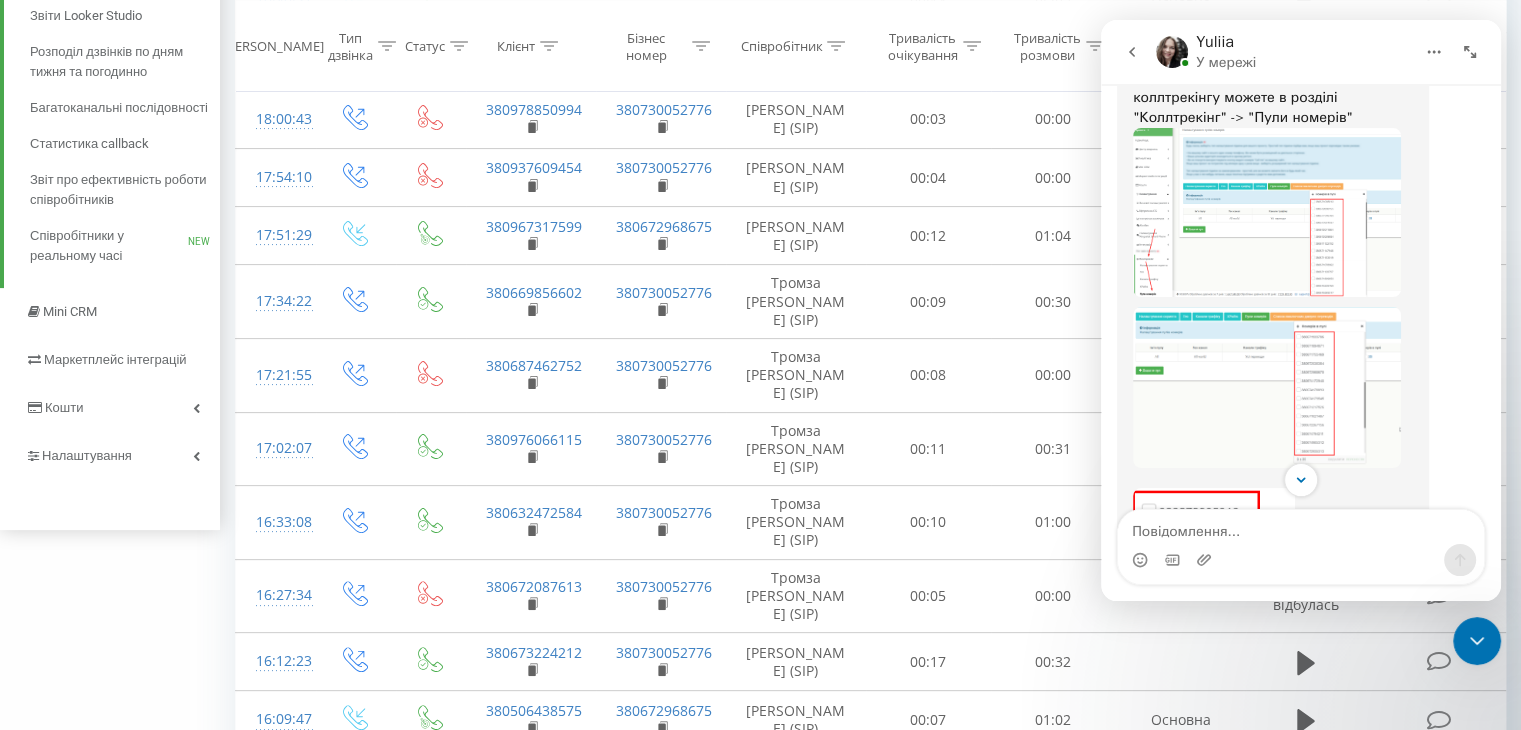 click at bounding box center [1267, 212] 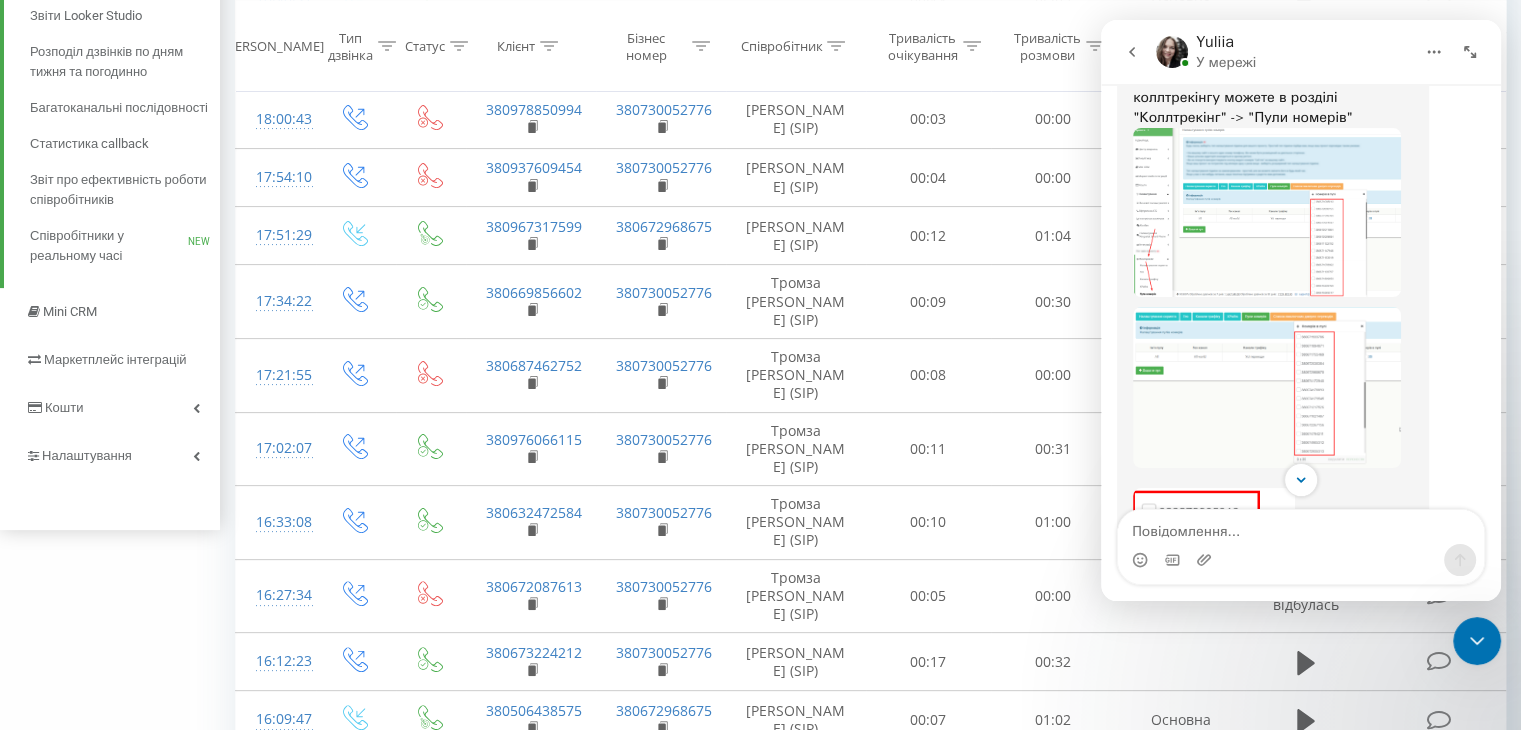 scroll, scrollTop: 0, scrollLeft: 0, axis: both 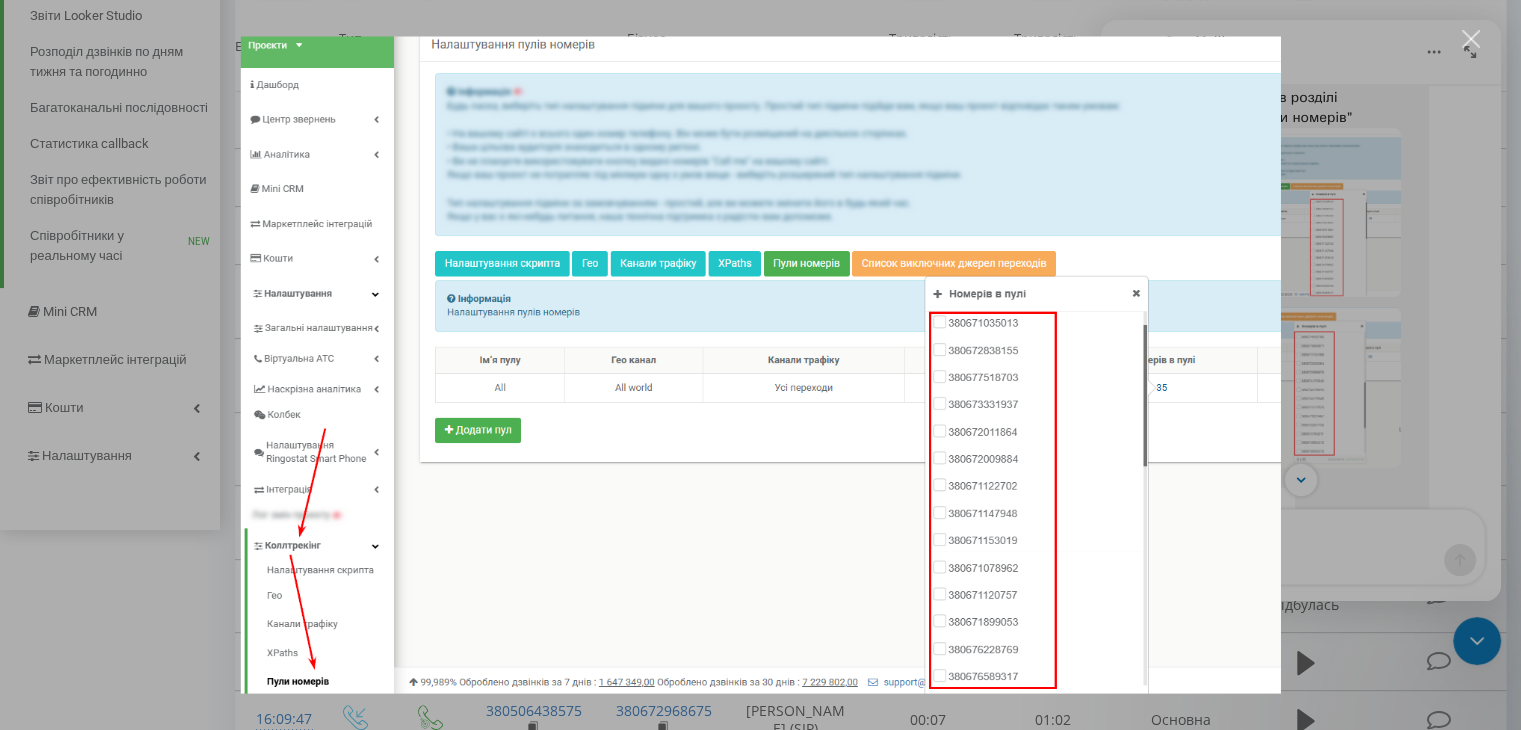 click at bounding box center [760, 365] 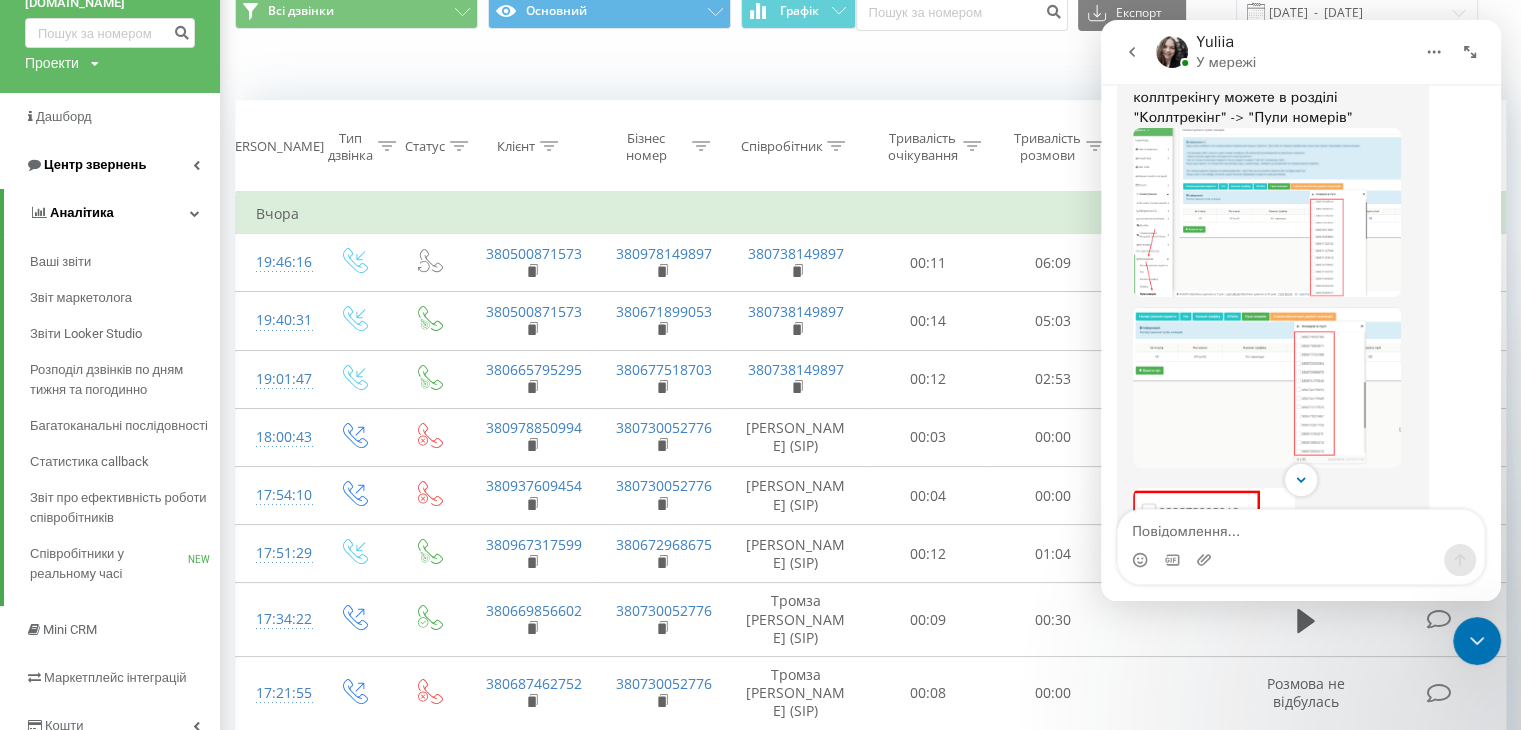 scroll, scrollTop: 0, scrollLeft: 0, axis: both 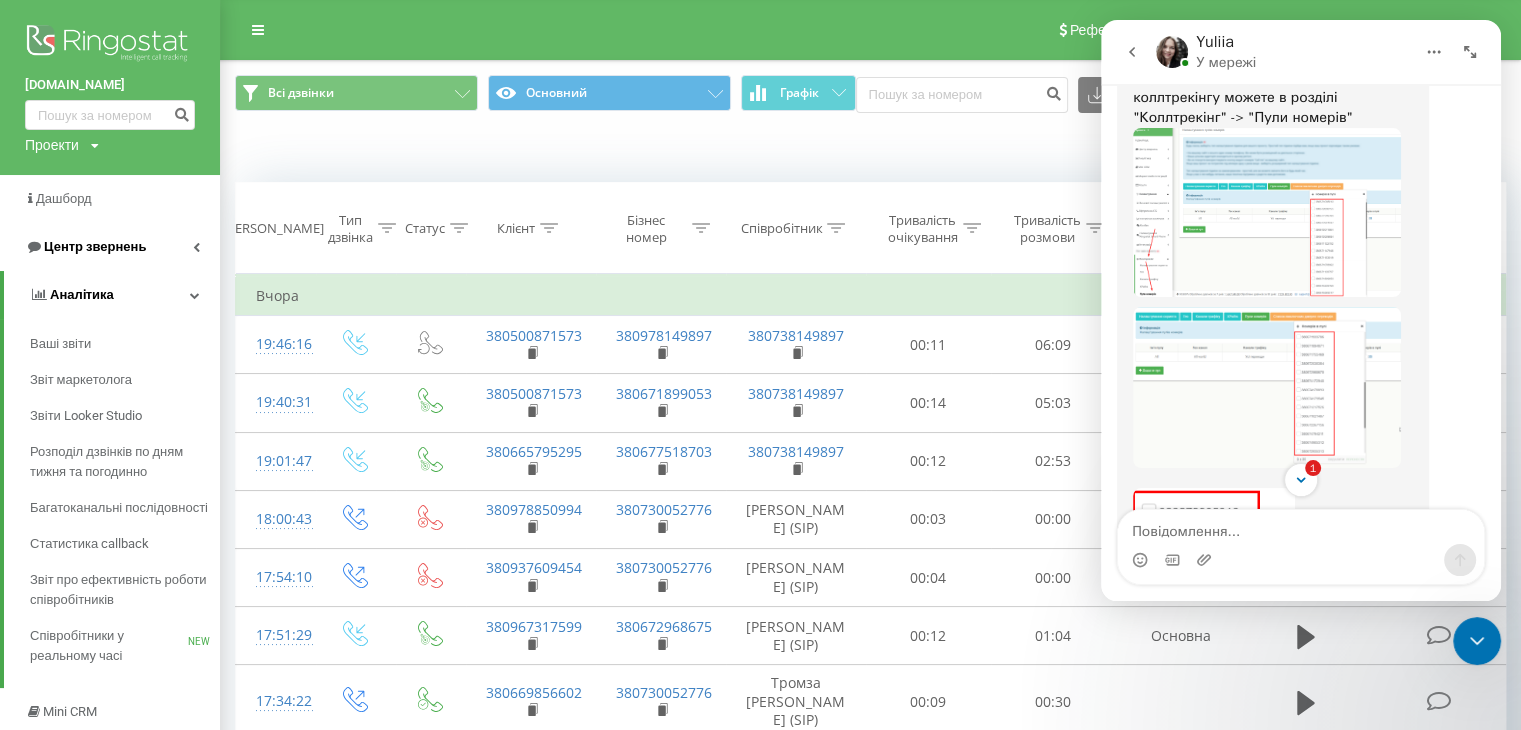 click on "Центр звернень" at bounding box center [95, 246] 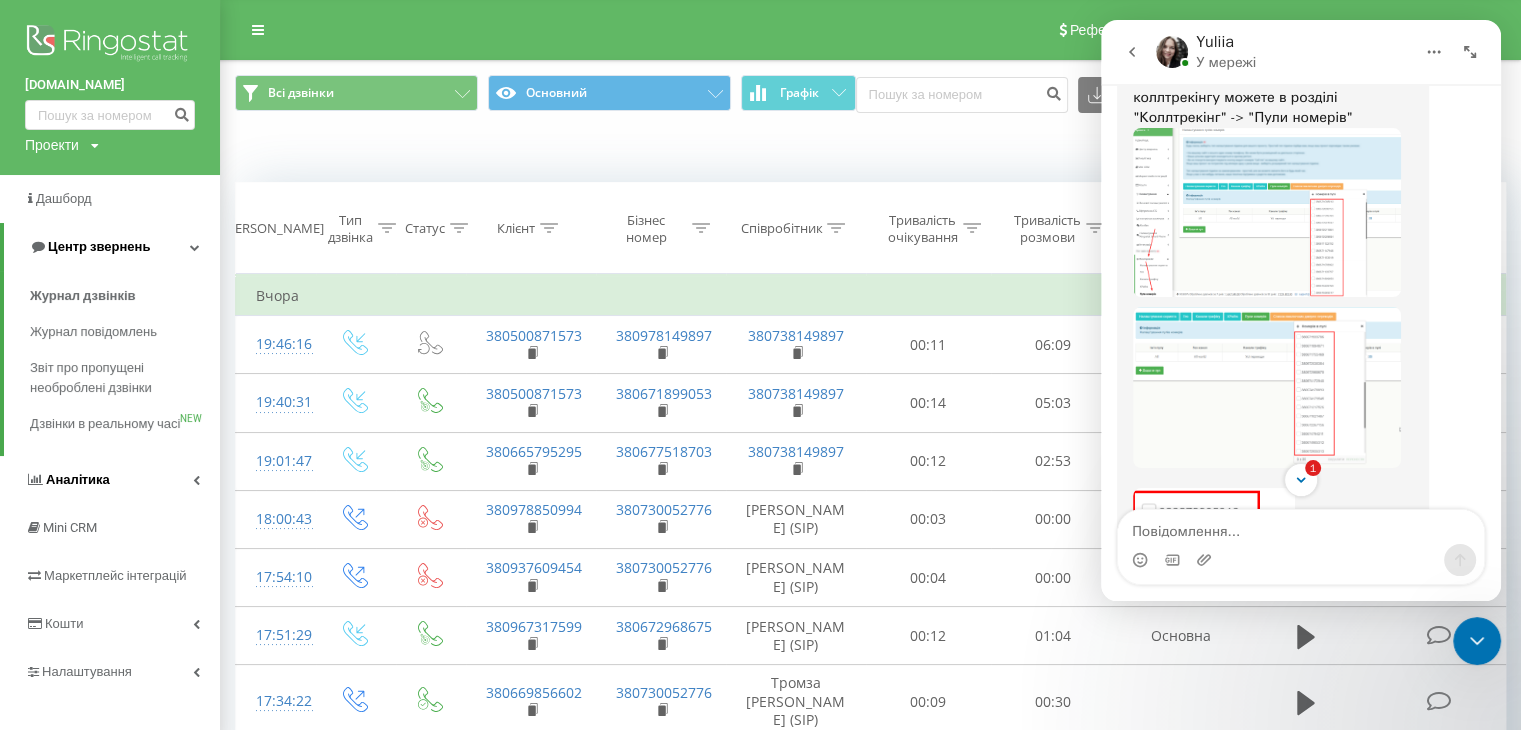 click on "Центр звернень" at bounding box center [99, 246] 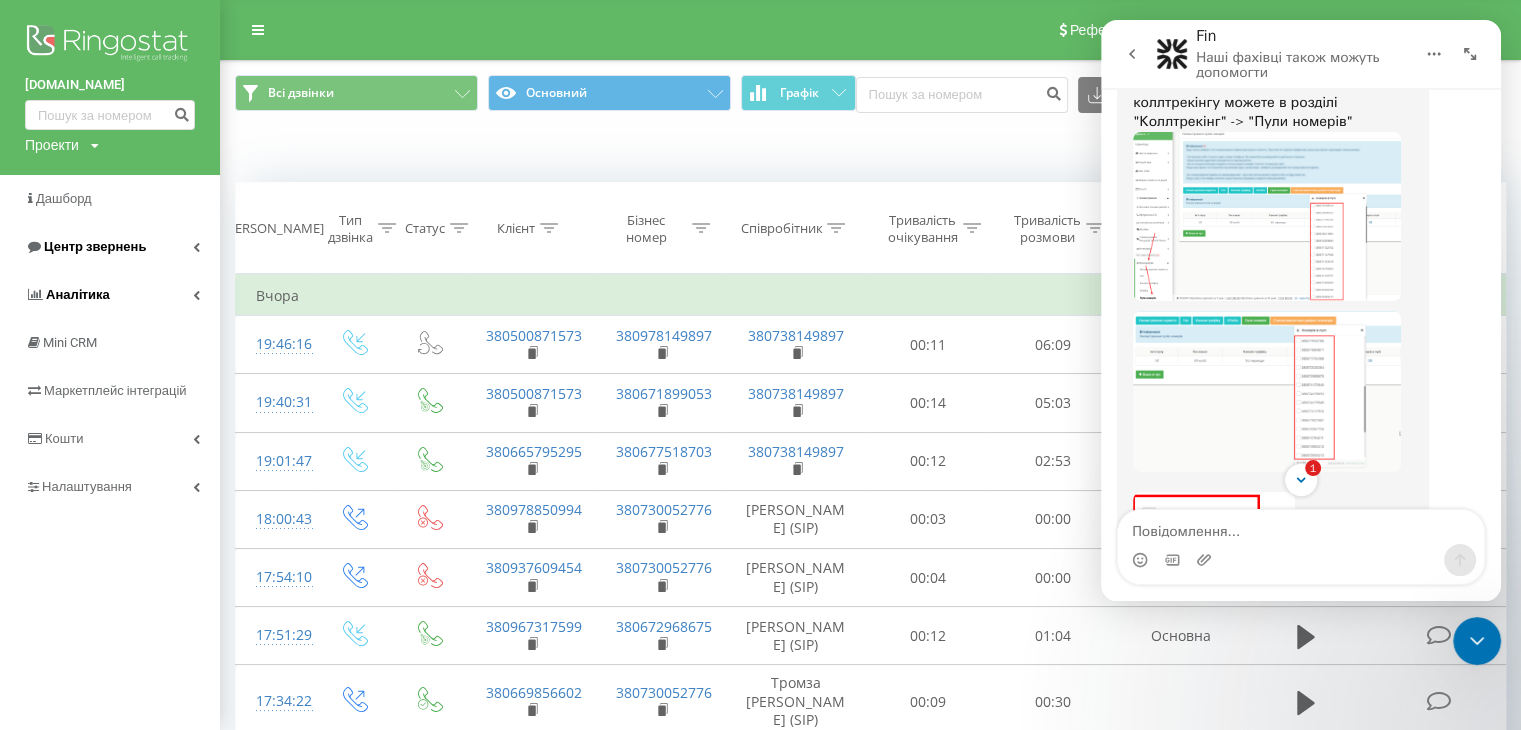 click on "Центр звернень" at bounding box center [95, 246] 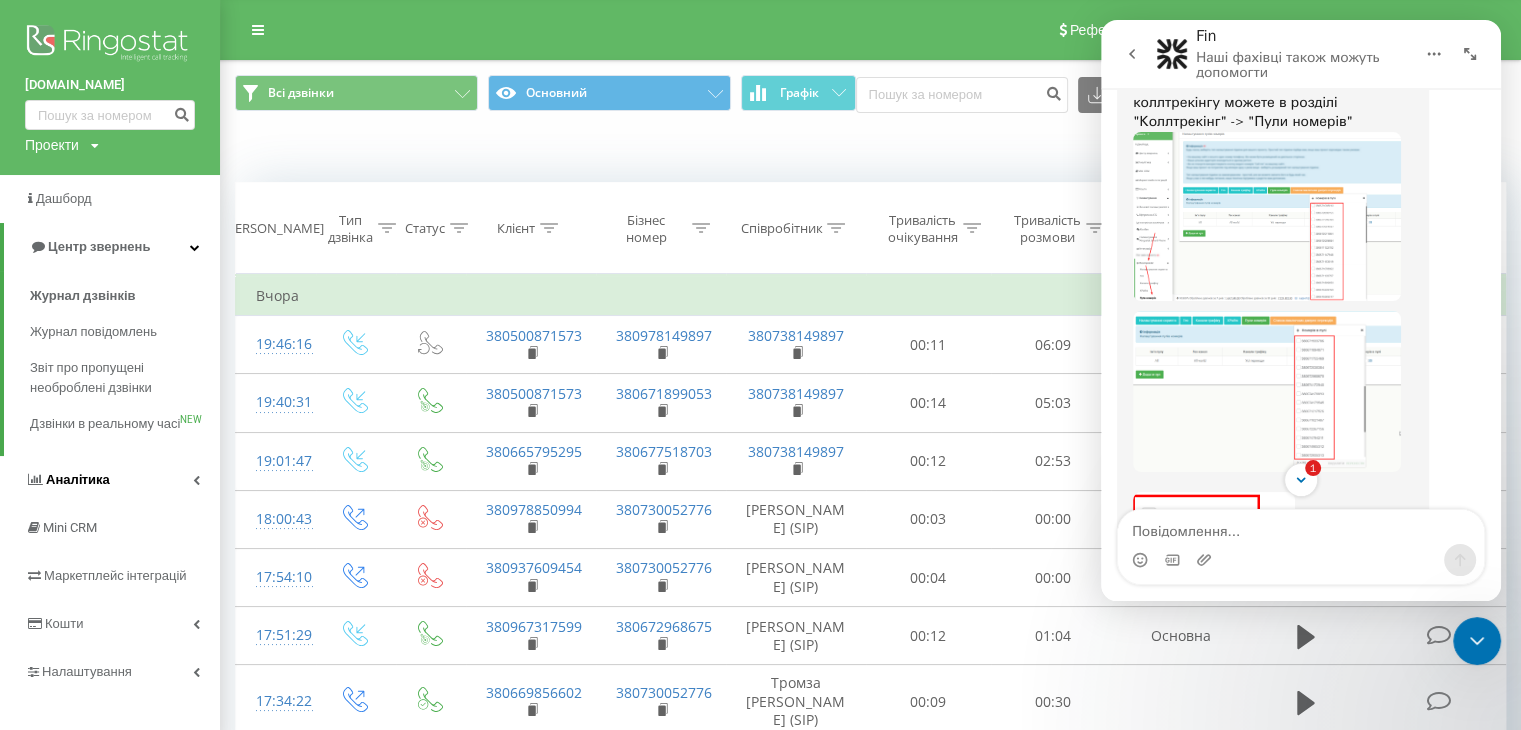 click on "Аналiтика" at bounding box center (78, 479) 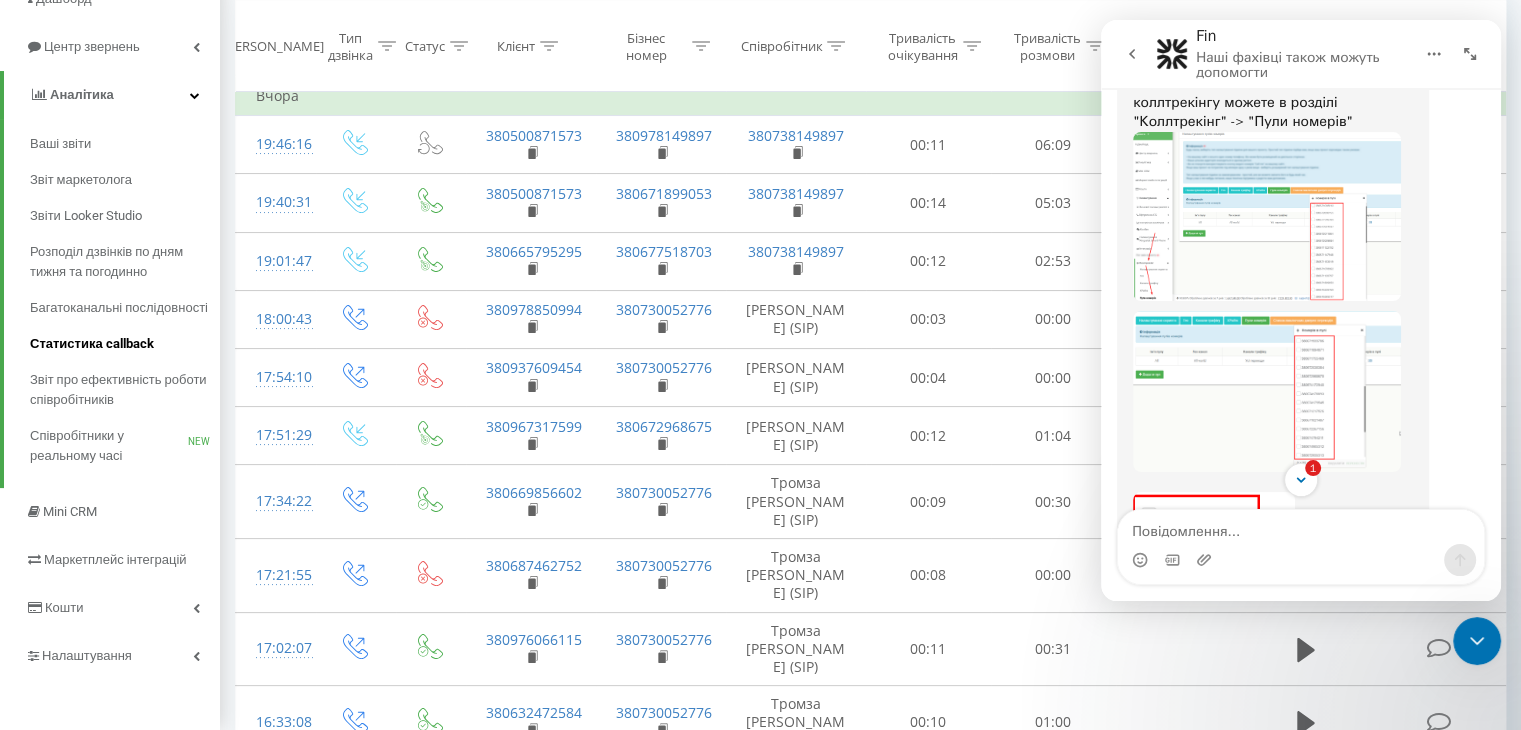 scroll, scrollTop: 300, scrollLeft: 0, axis: vertical 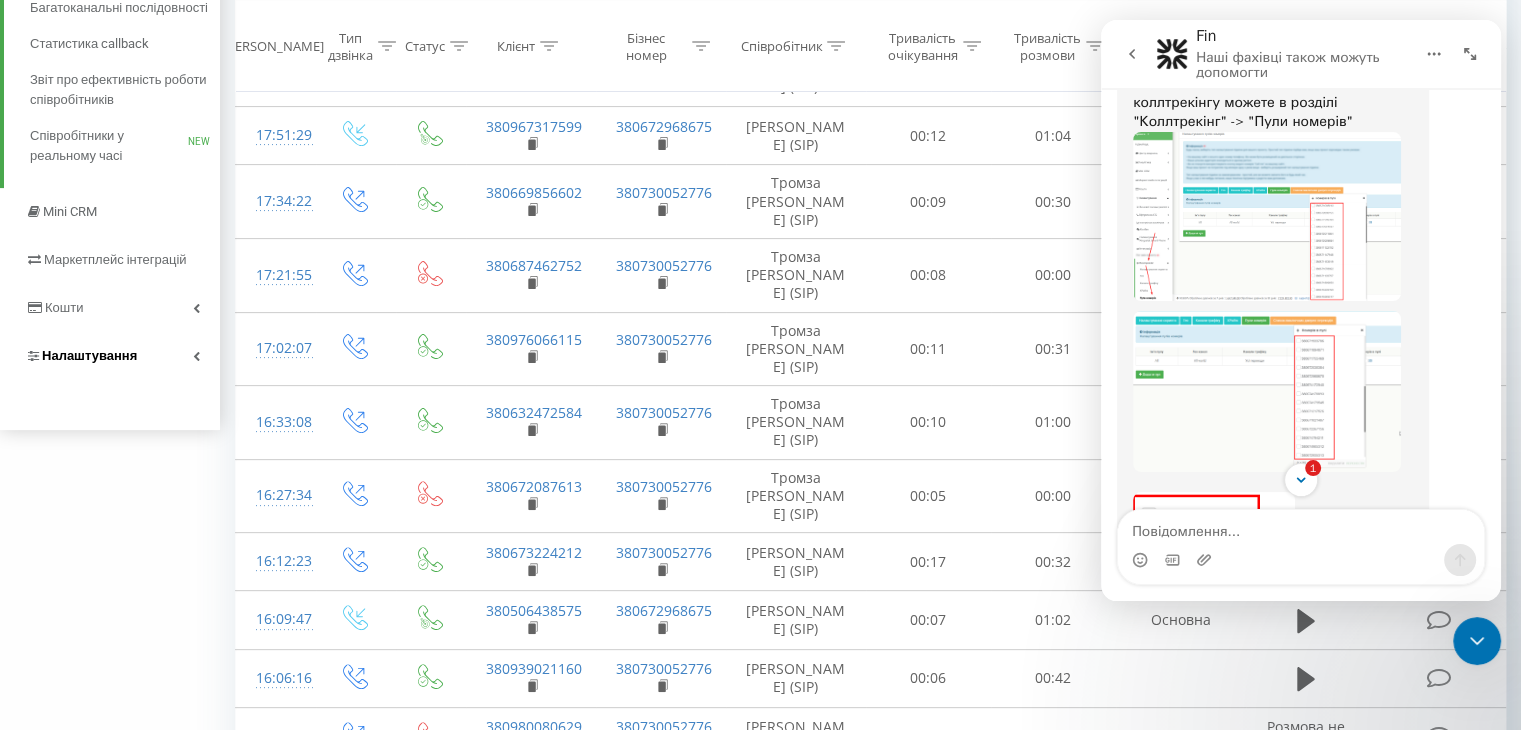click on "Налаштування" at bounding box center [89, 355] 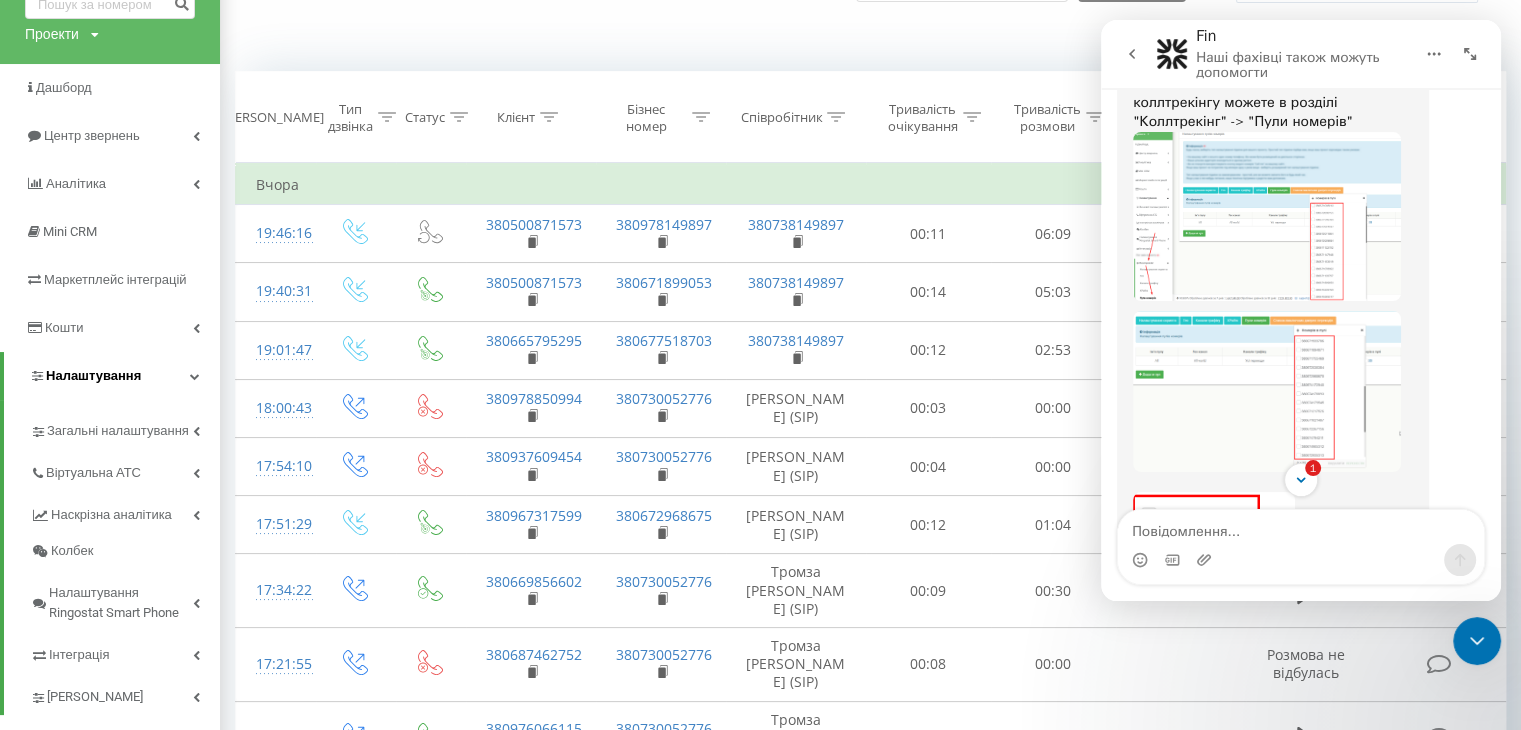 scroll, scrollTop: 211, scrollLeft: 0, axis: vertical 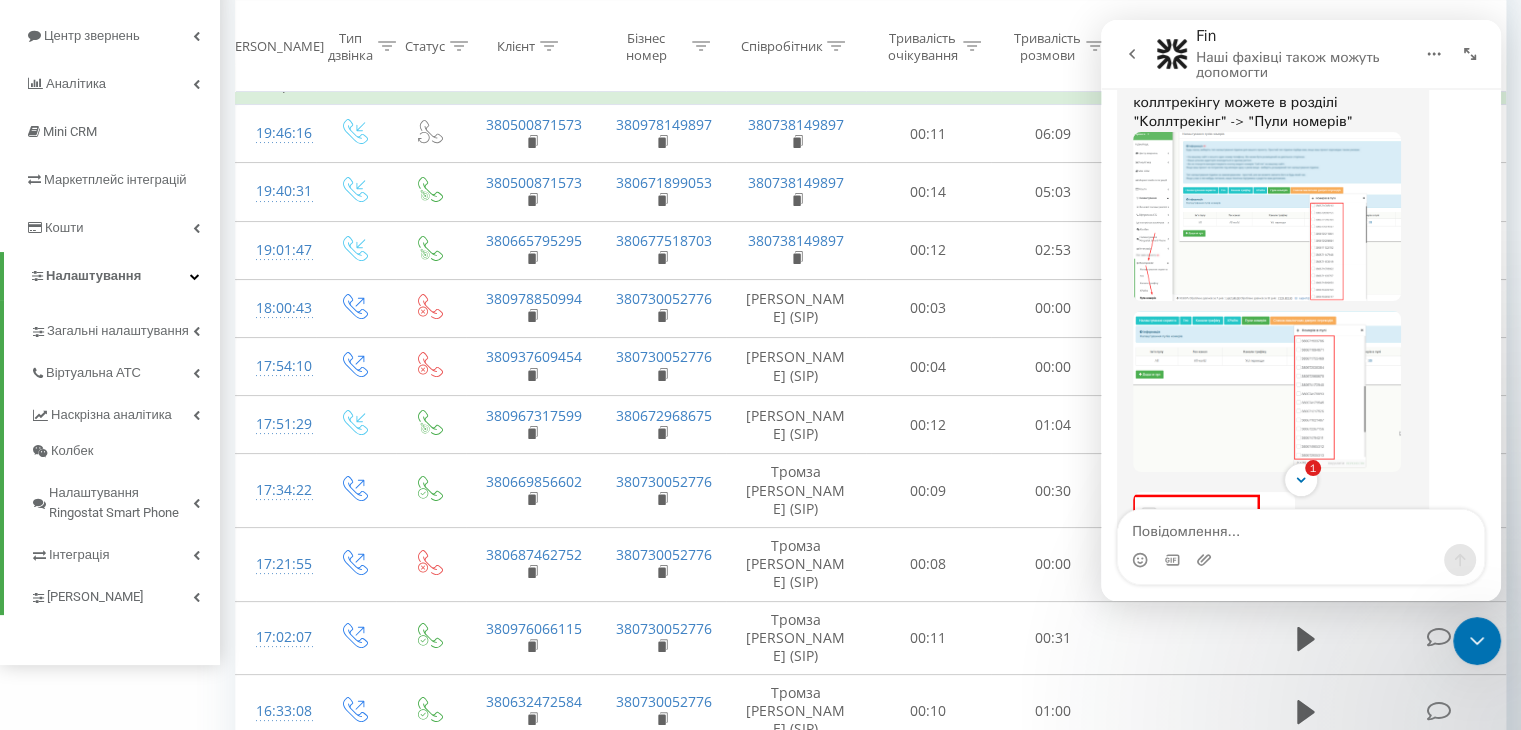 click at bounding box center (1267, 216) 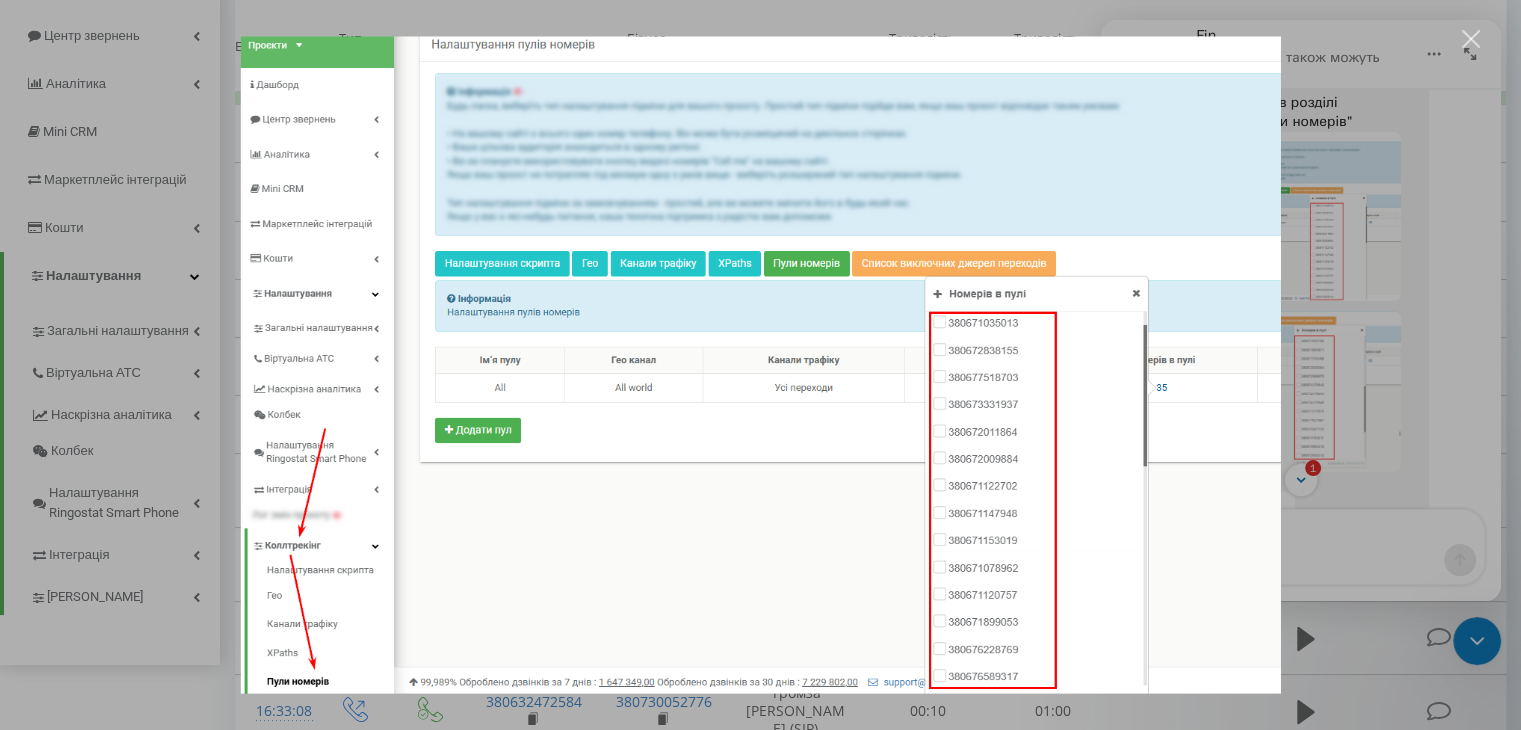 scroll, scrollTop: 0, scrollLeft: 0, axis: both 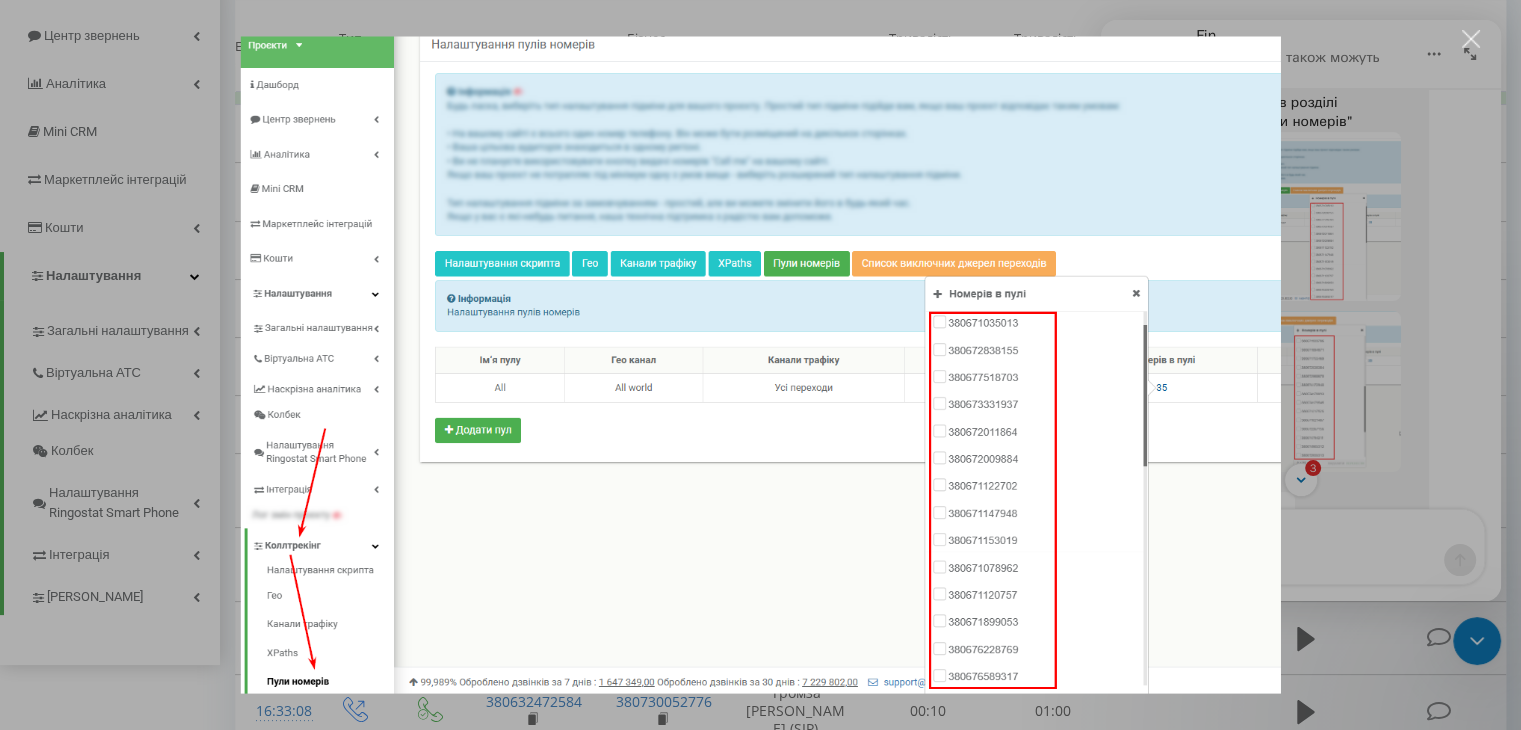 click at bounding box center (760, 365) 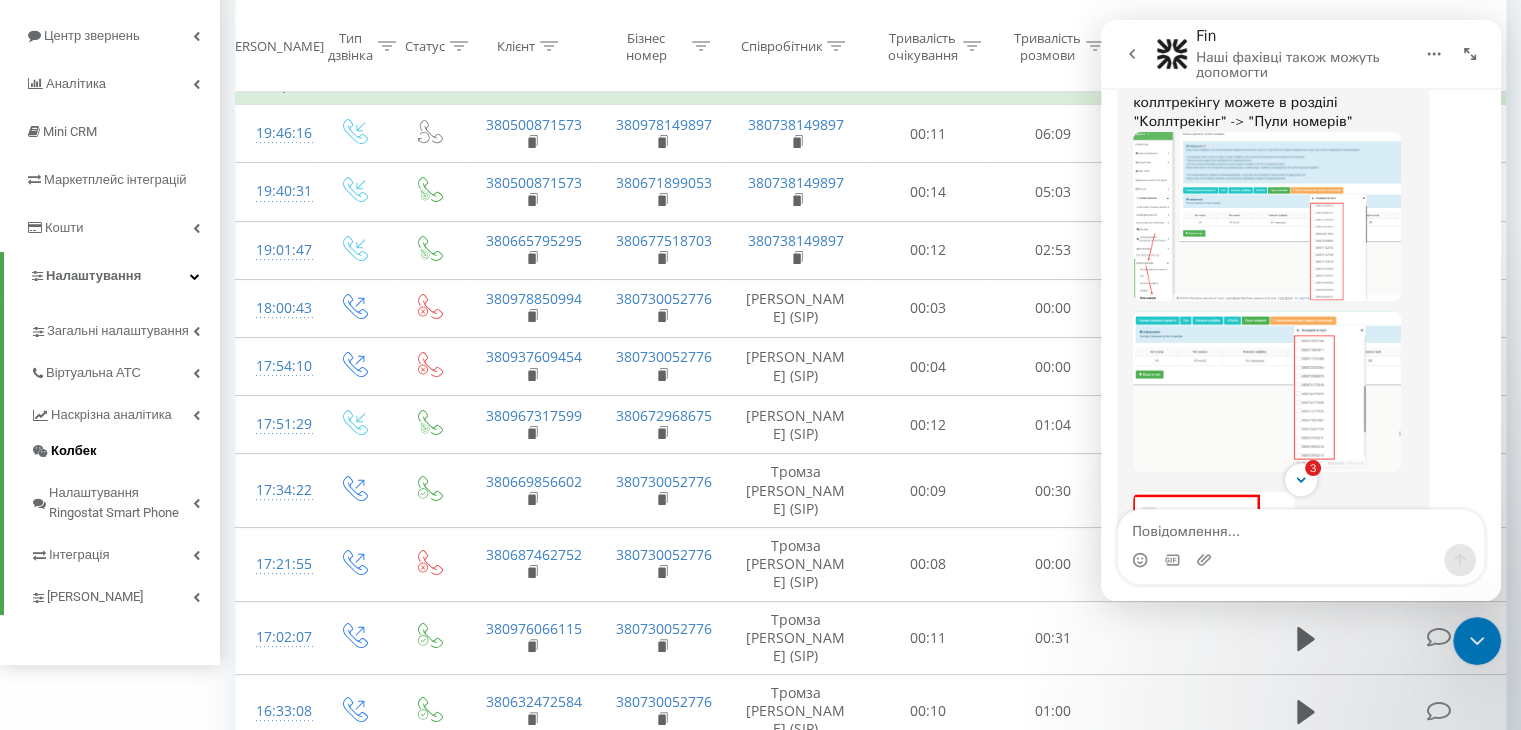 click on "Колбек" at bounding box center [125, 451] 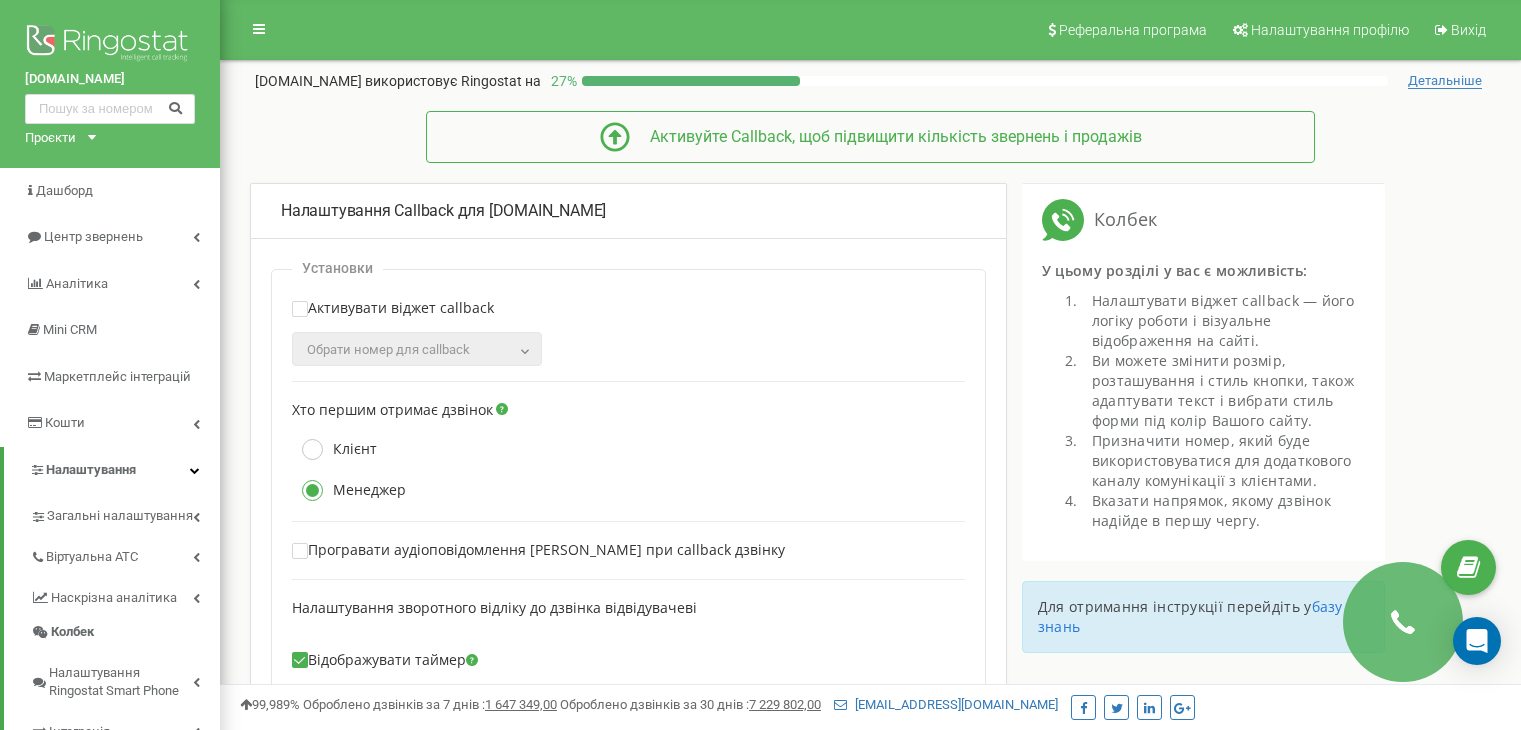 scroll, scrollTop: 400, scrollLeft: 0, axis: vertical 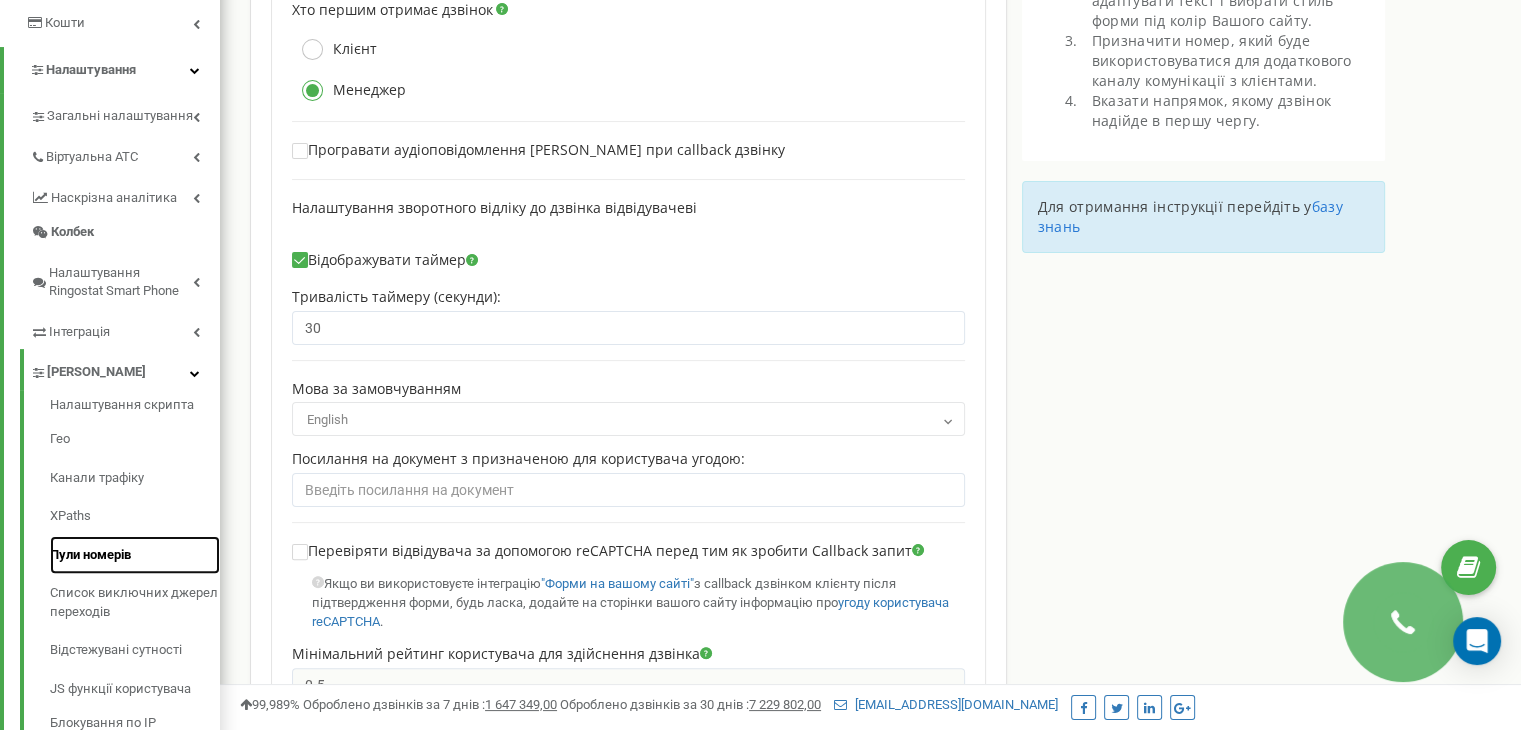 click on "Пули номерів" at bounding box center (135, 555) 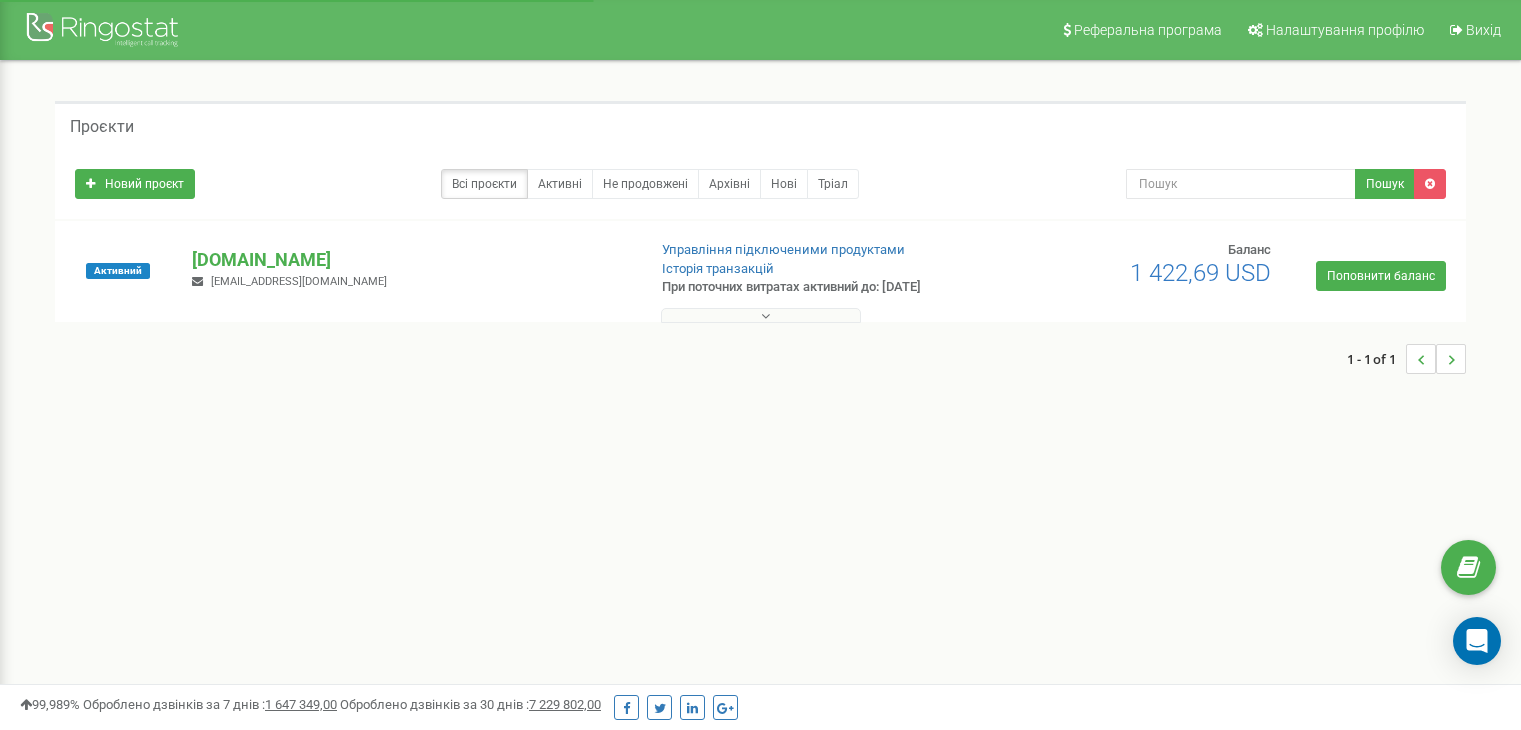 scroll, scrollTop: 0, scrollLeft: 0, axis: both 